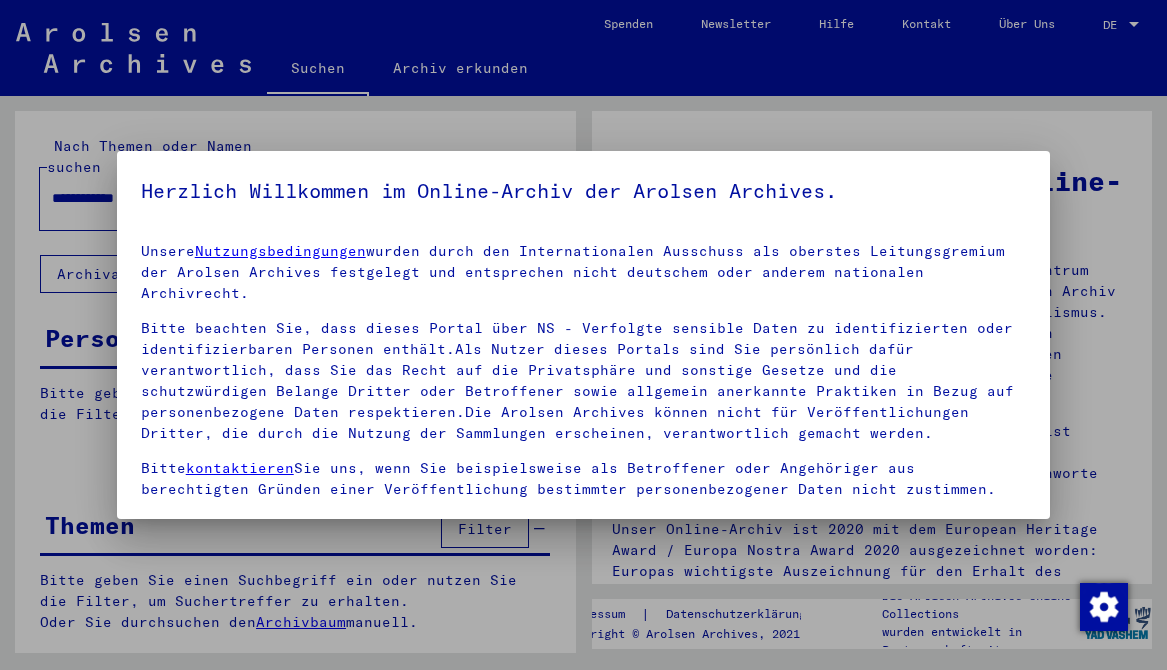 scroll, scrollTop: 0, scrollLeft: 0, axis: both 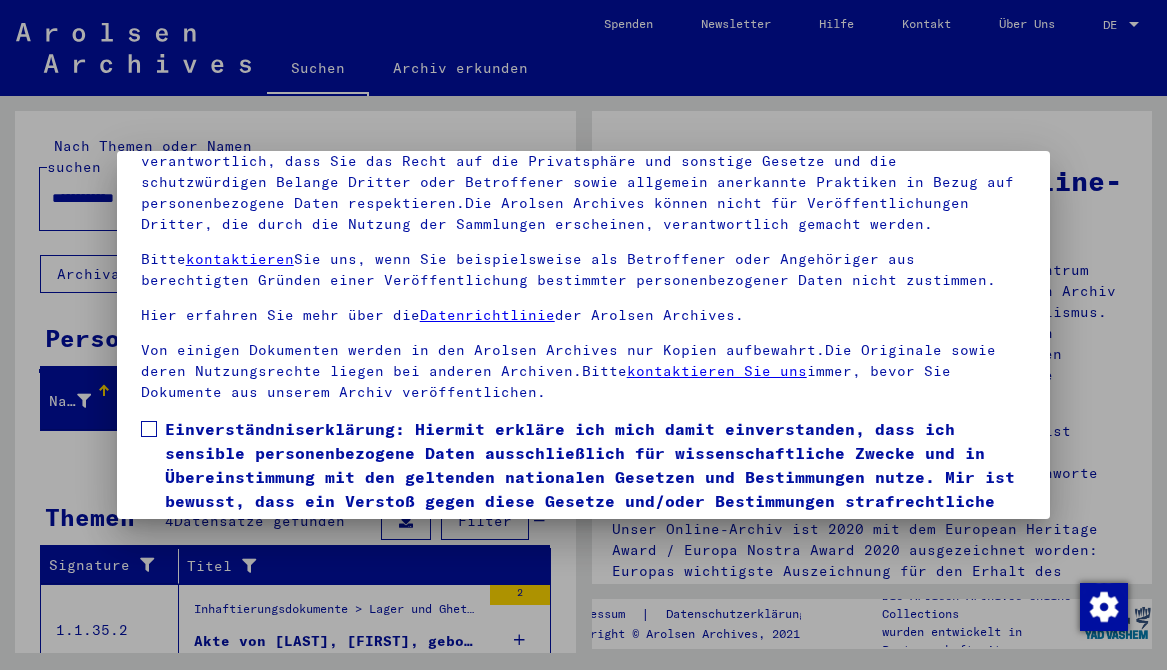 click on "Einverständniserklärung: Hiermit erkläre ich mich damit einverstanden, dass ich sensible personenbezogene Daten ausschließlich für wissenschaftliche Zwecke und in Übereinstimmung mit den geltenden nationalen Gesetzen und Bestimmungen nutze. Mir ist bewusst, dass ein Verstoß gegen diese Gesetze und/oder Bestimmungen strafrechtliche Konsequenzen nach sich ziehen kann." at bounding box center (584, 477) 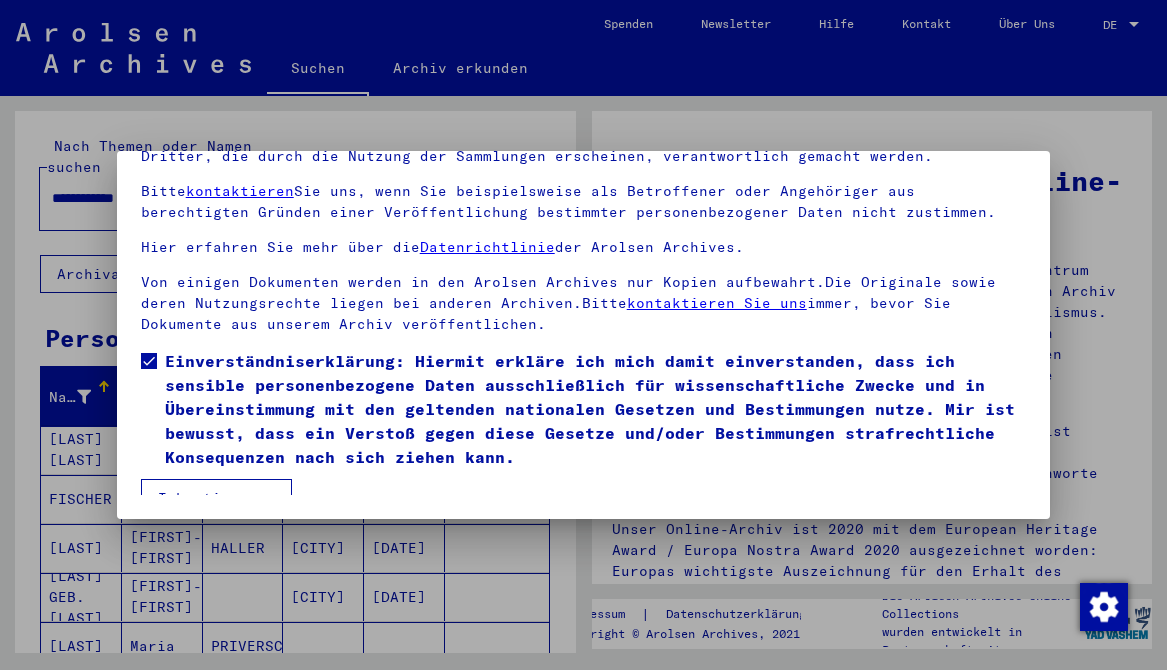 scroll, scrollTop: 167, scrollLeft: 0, axis: vertical 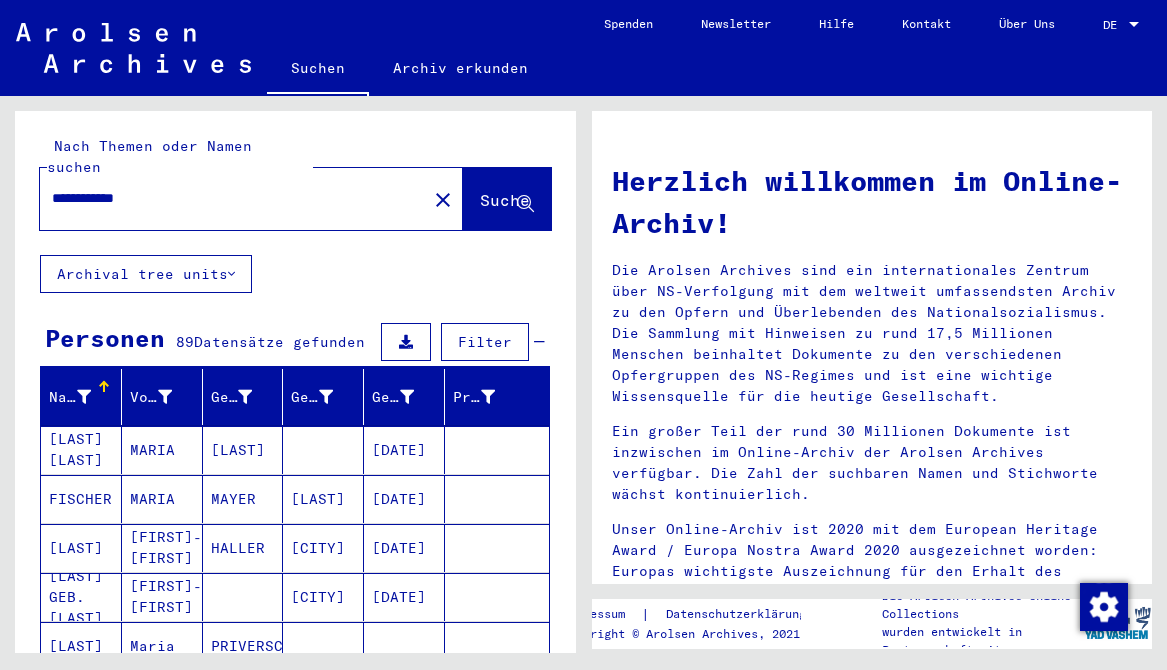 click on "DE" at bounding box center (1114, 25) 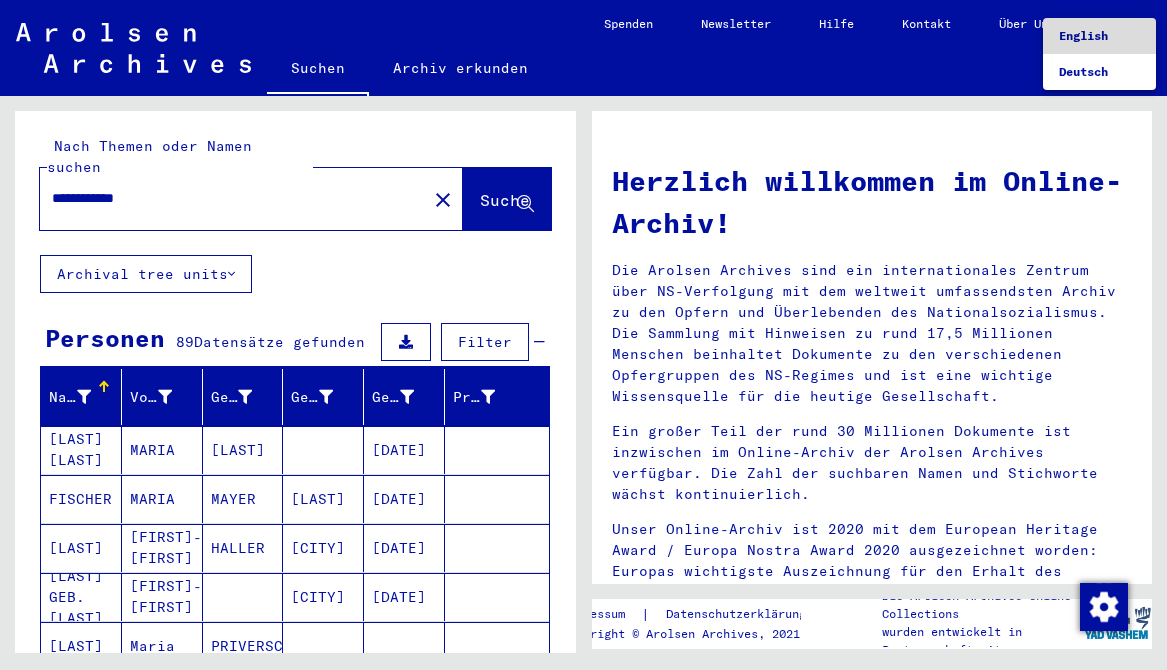 click on "English" at bounding box center (1099, 36) 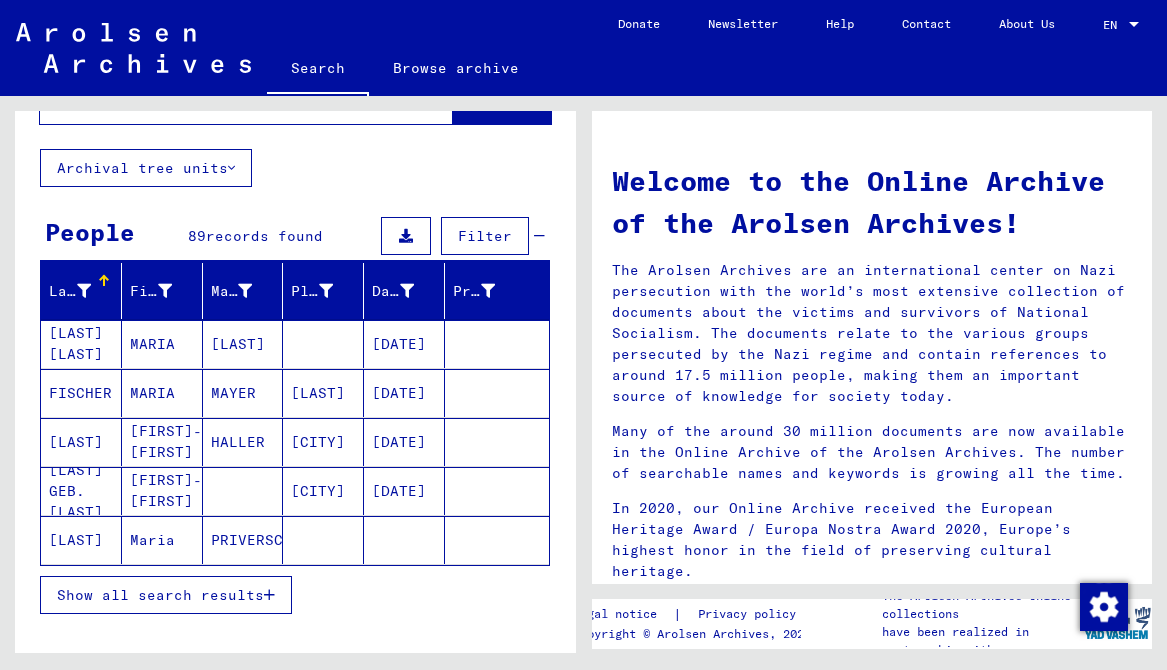 scroll, scrollTop: 97, scrollLeft: 0, axis: vertical 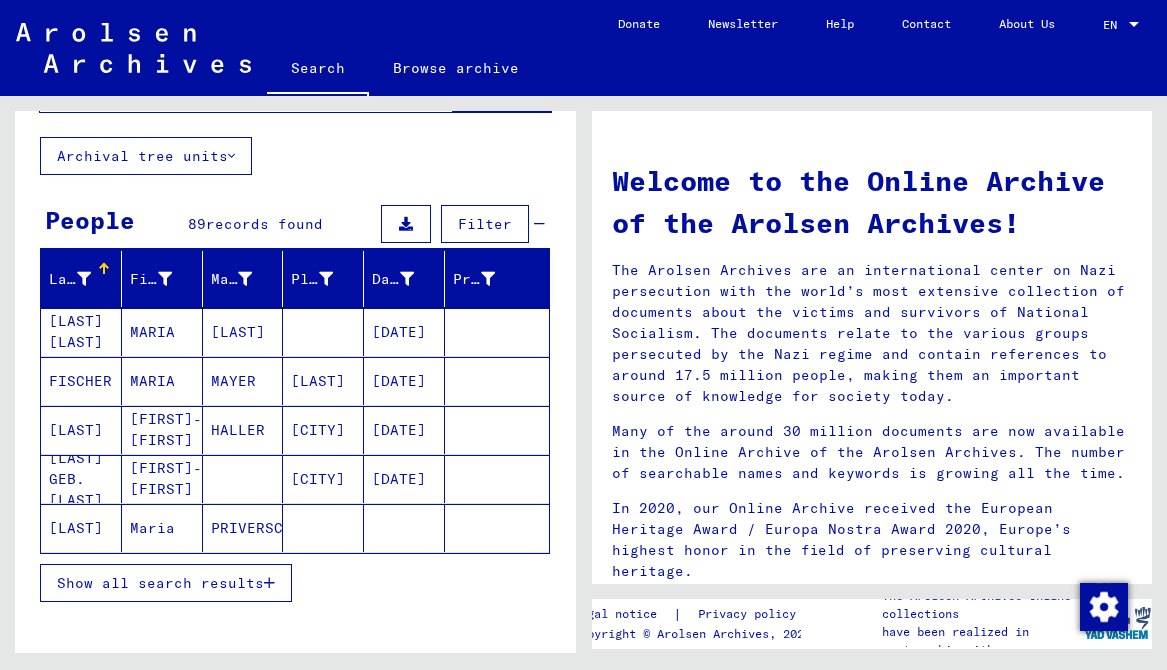 click on "Show all search results" at bounding box center (166, 583) 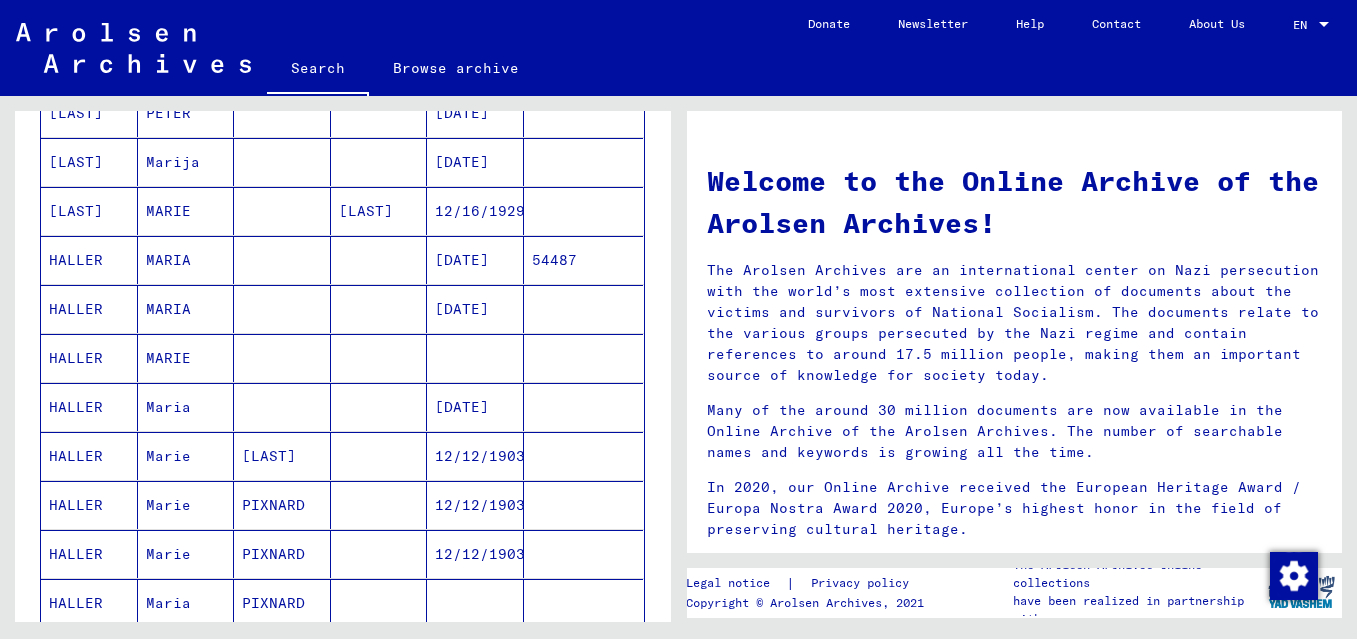 scroll, scrollTop: 658, scrollLeft: 0, axis: vertical 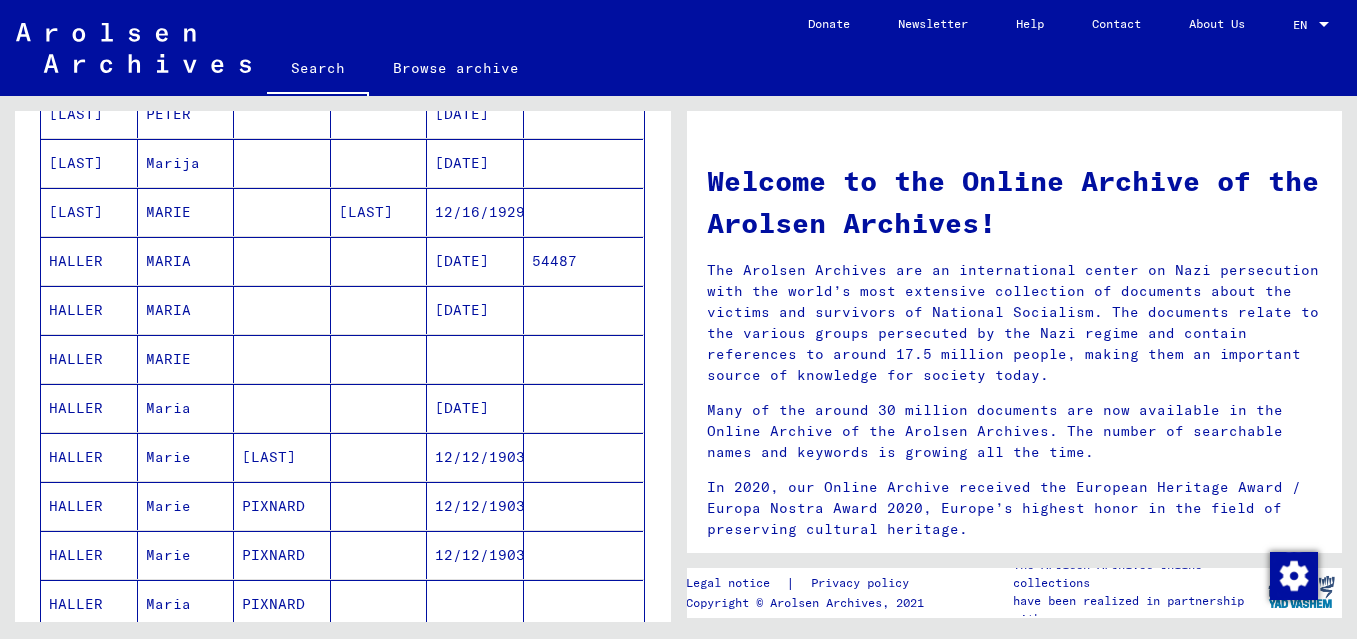 click at bounding box center (379, 408) 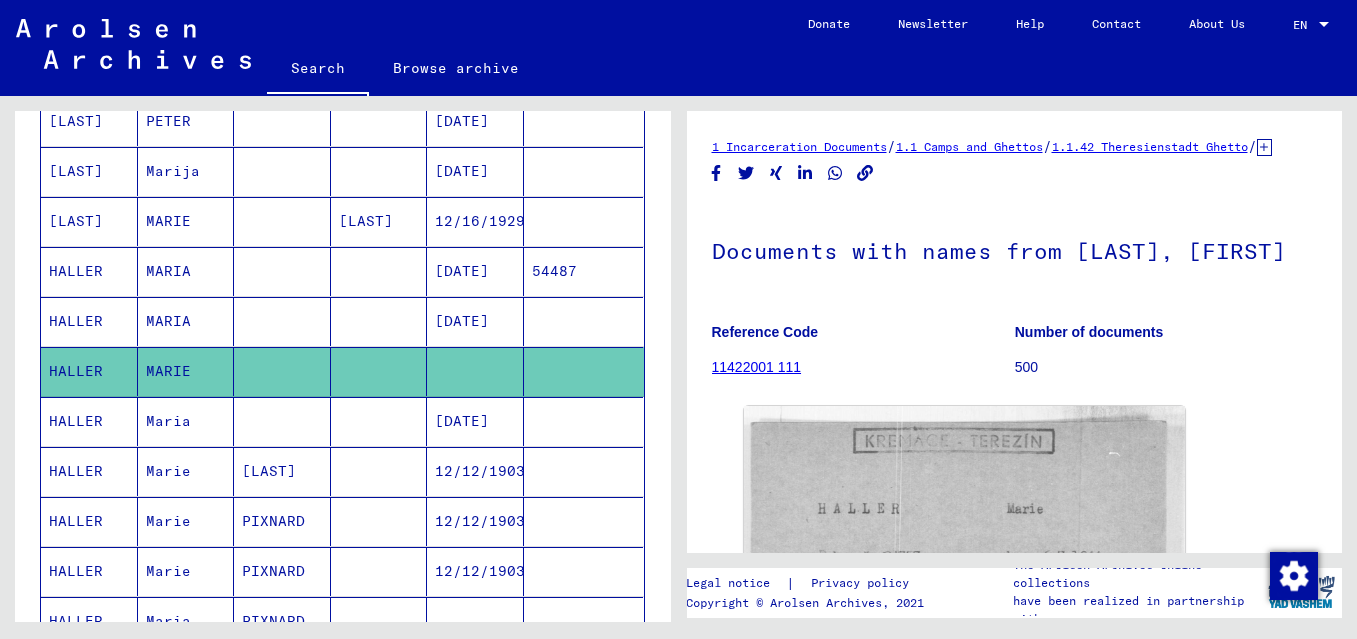 scroll, scrollTop: 0, scrollLeft: 0, axis: both 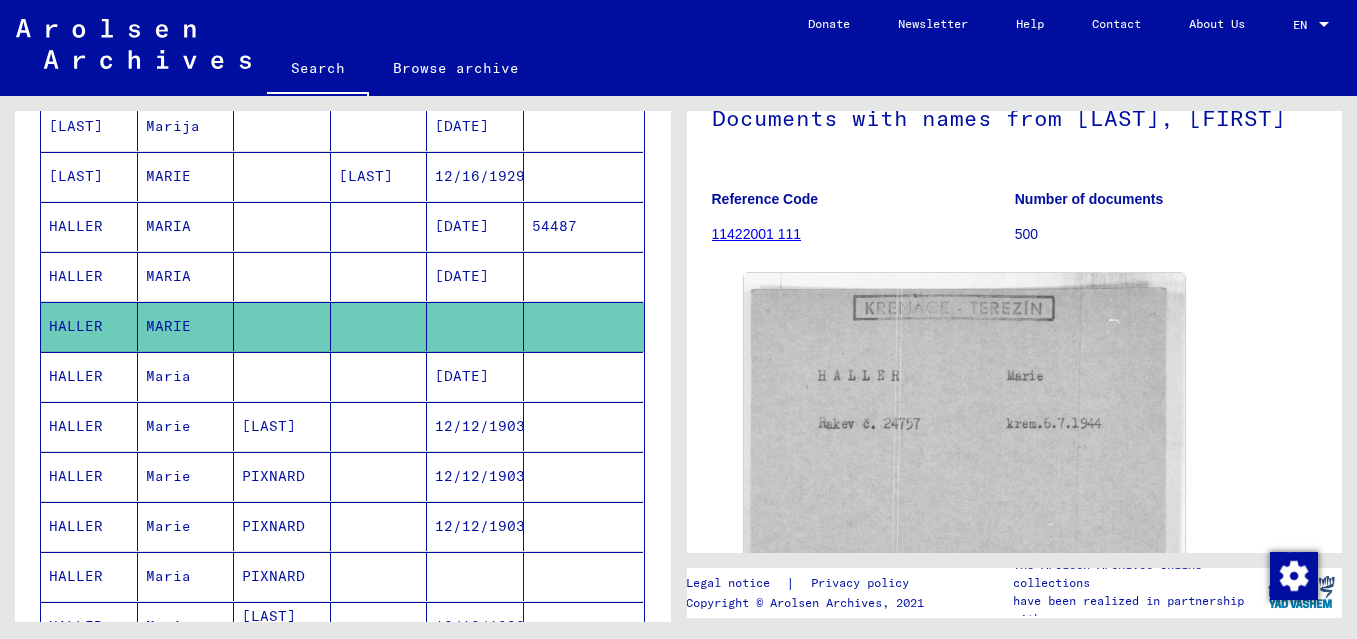 click at bounding box center [379, 426] 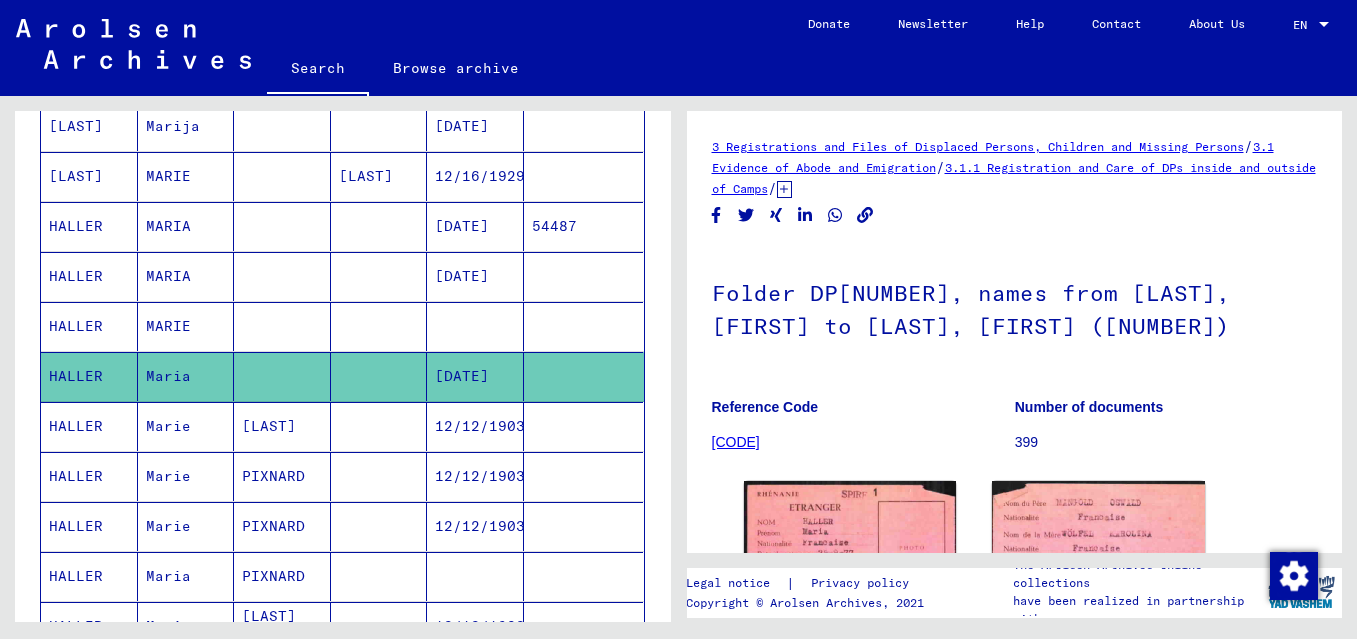 scroll, scrollTop: 879, scrollLeft: 0, axis: vertical 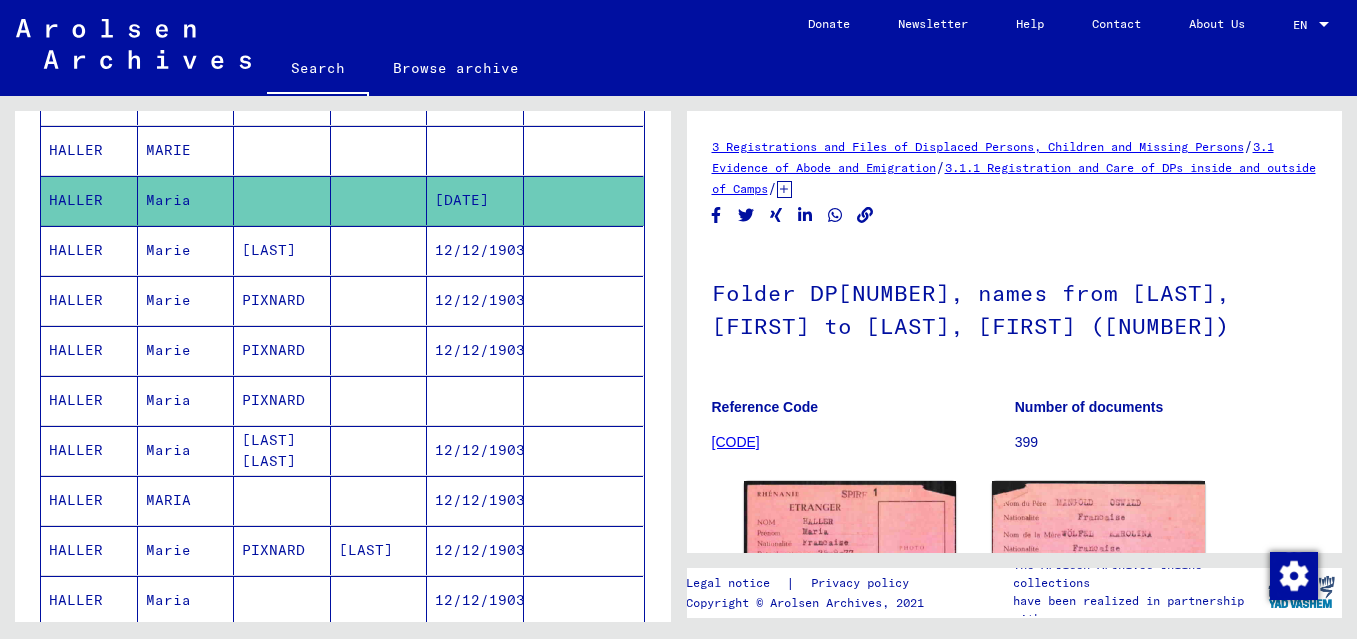 click at bounding box center [379, 450] 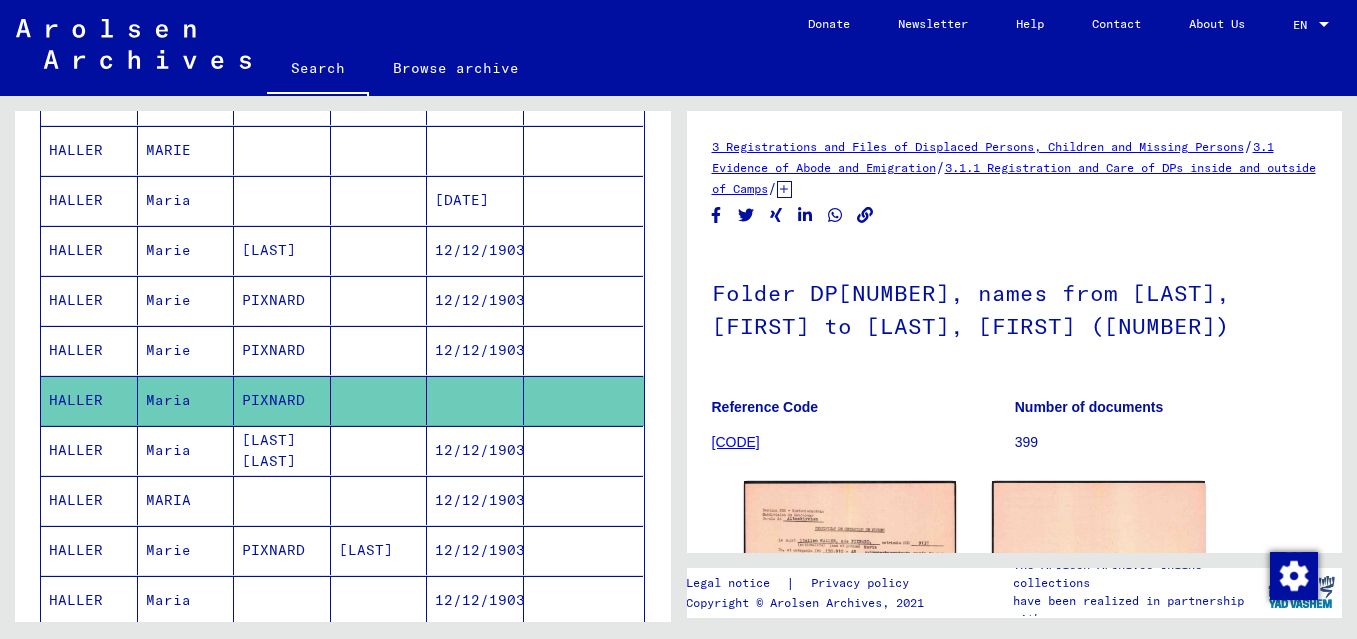 scroll, scrollTop: 0, scrollLeft: 0, axis: both 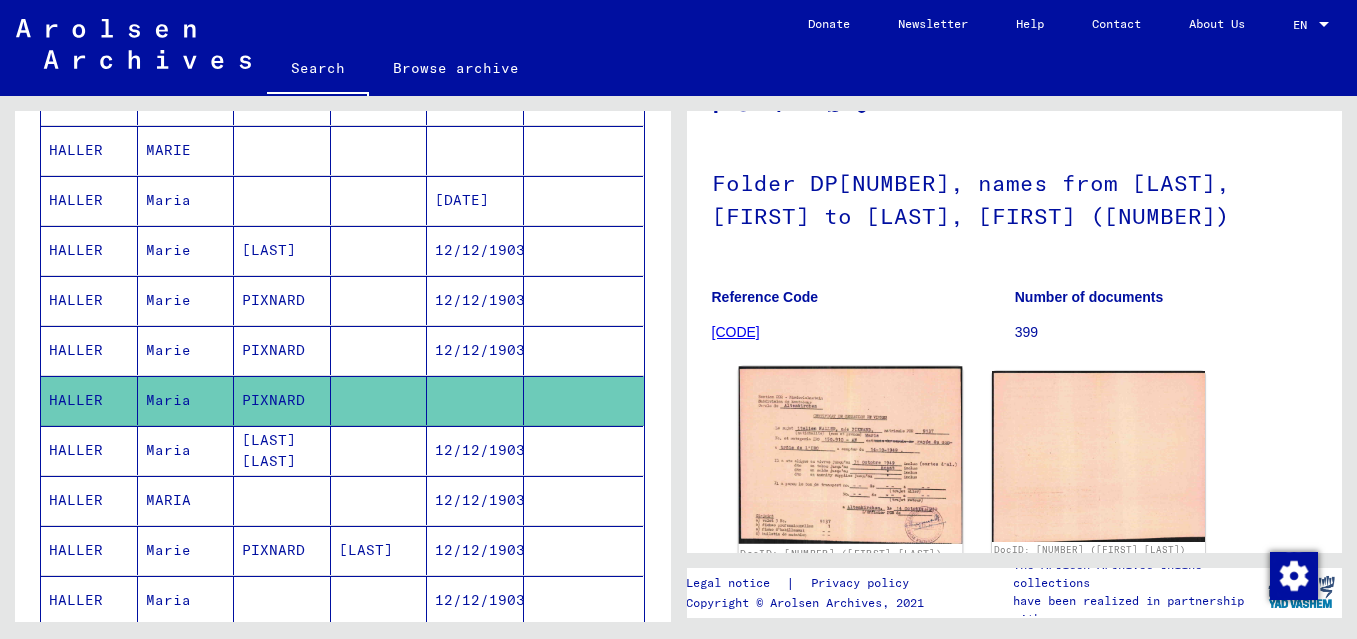 click 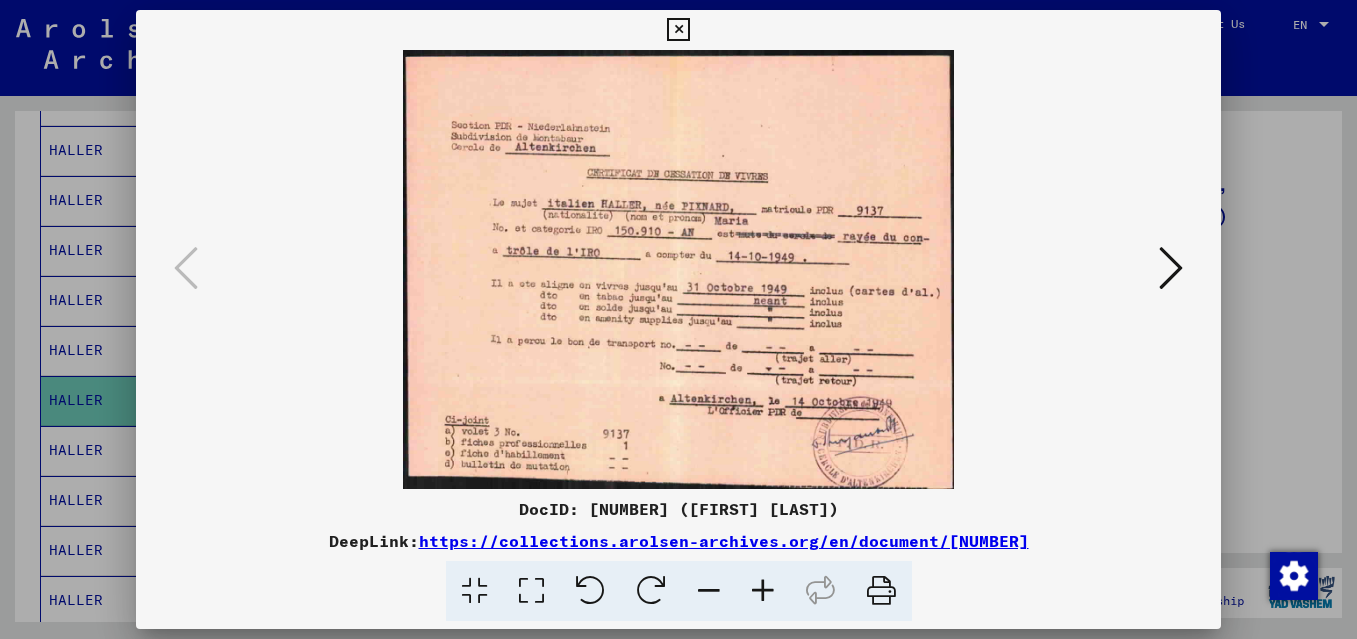 click at bounding box center (678, 30) 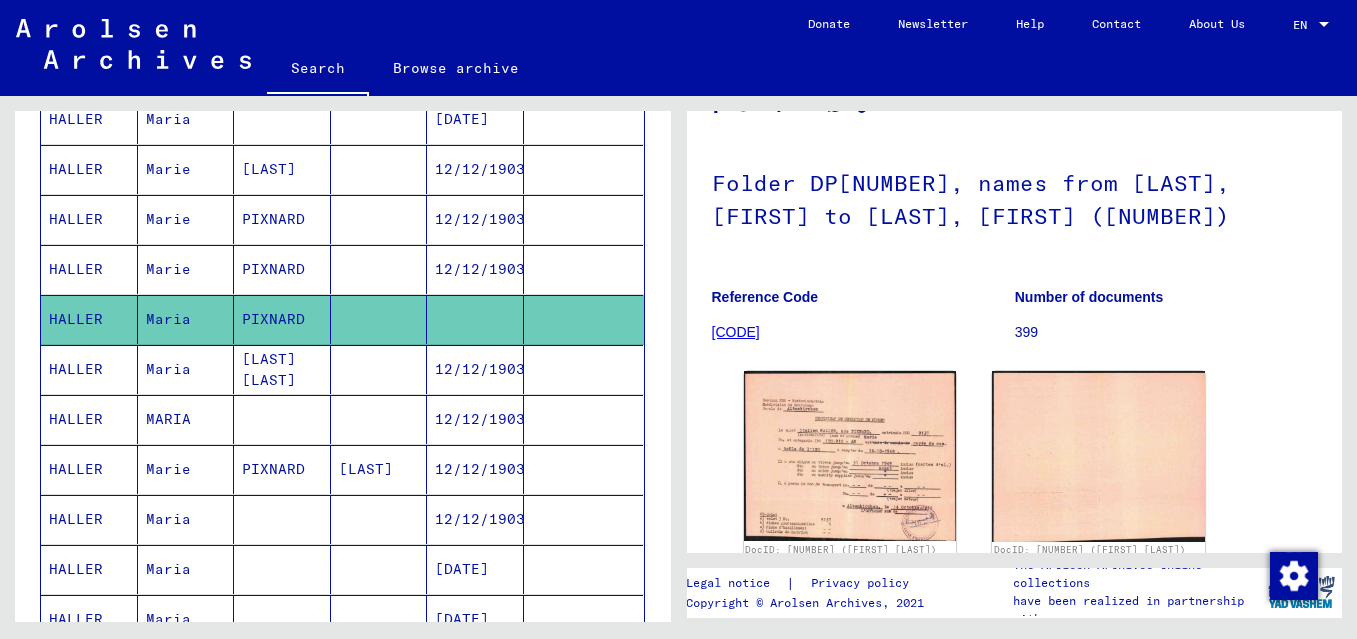 scroll, scrollTop: 1104, scrollLeft: 0, axis: vertical 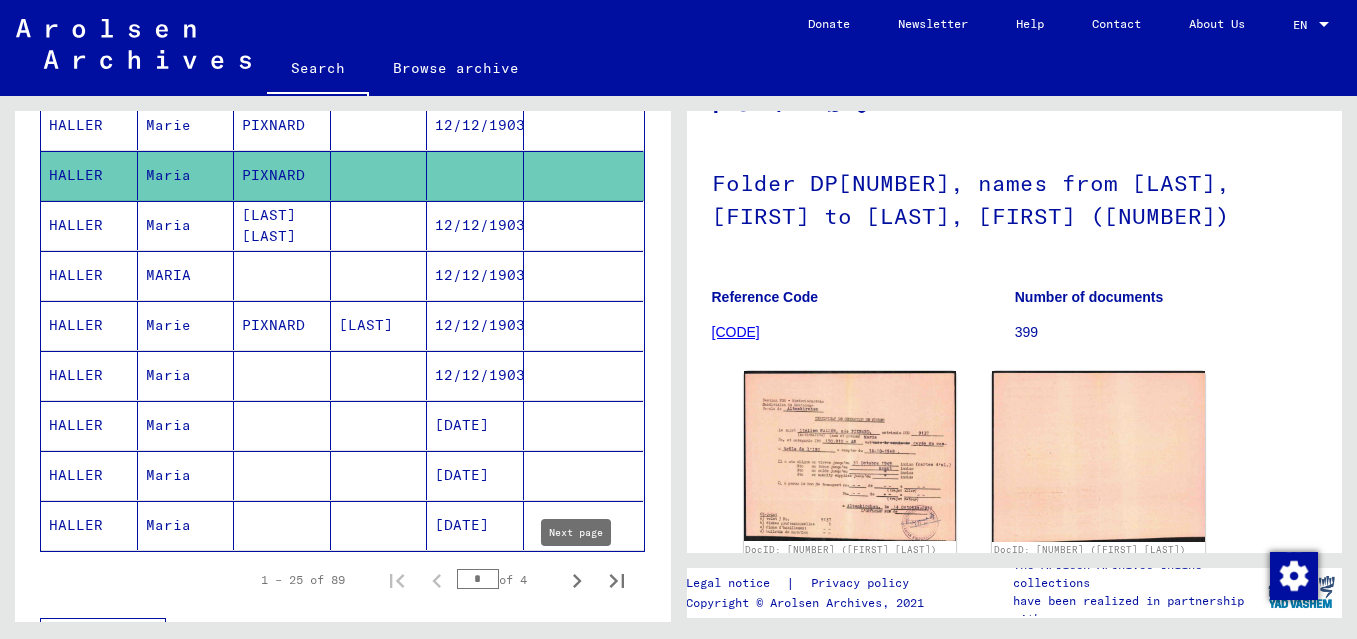 click 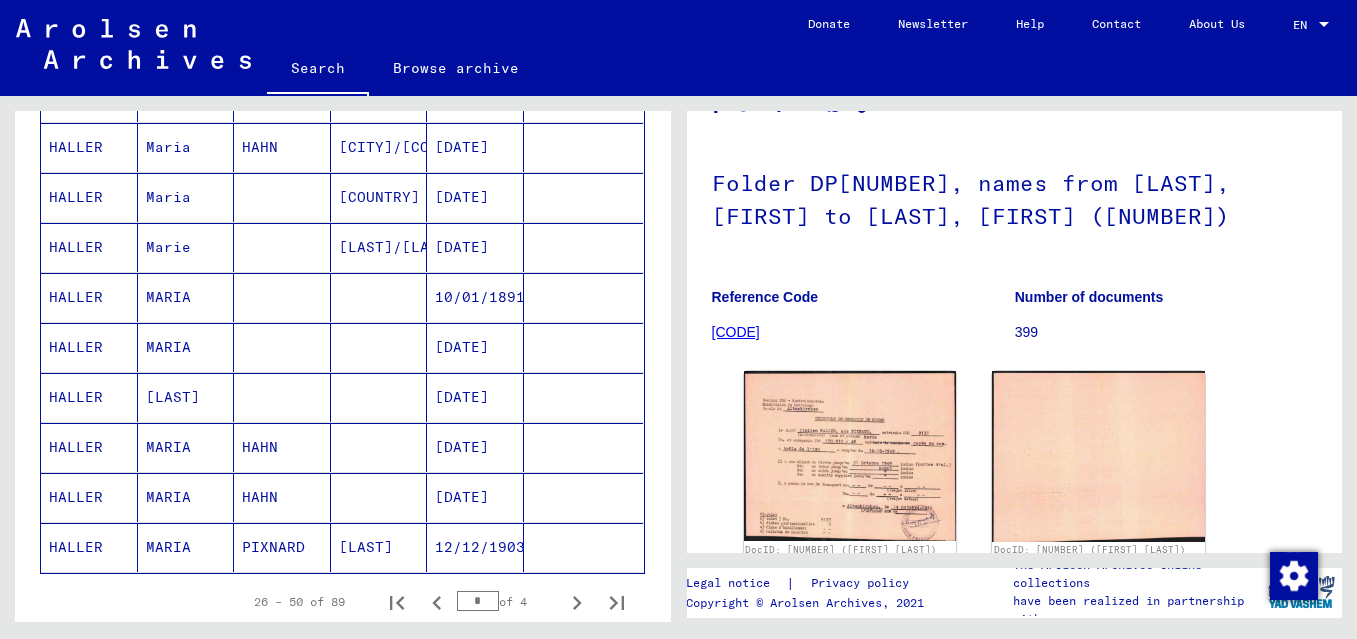 scroll, scrollTop: 1113, scrollLeft: 0, axis: vertical 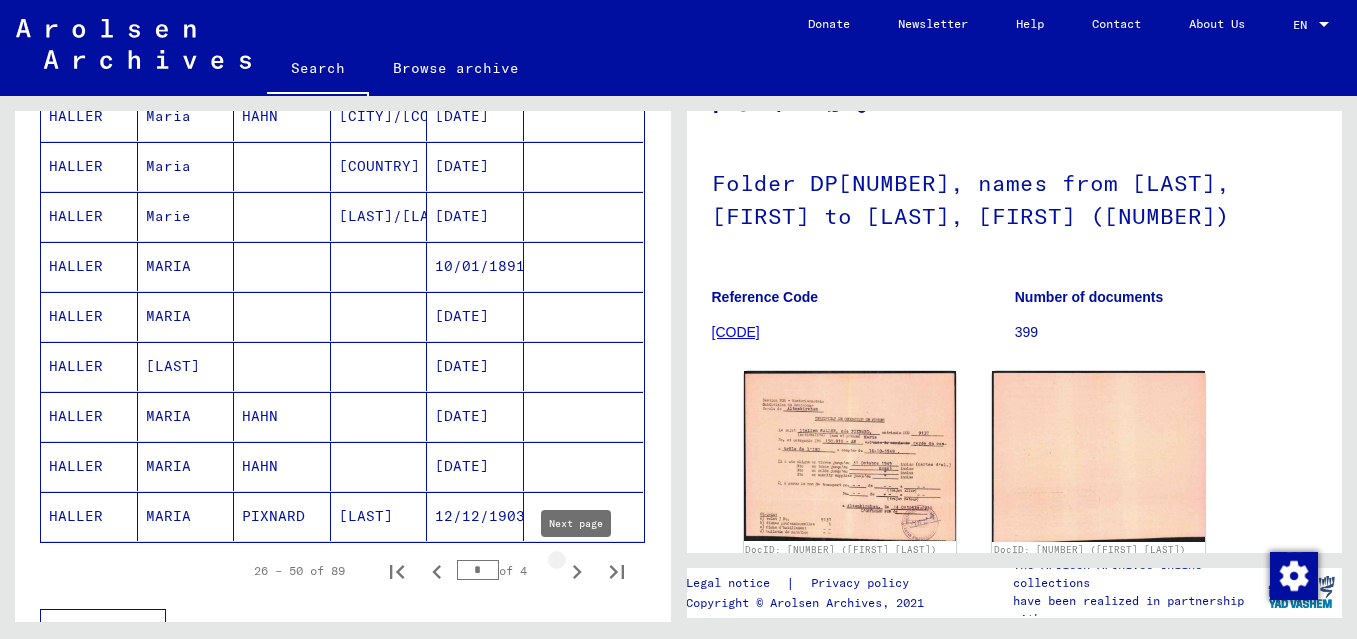 click 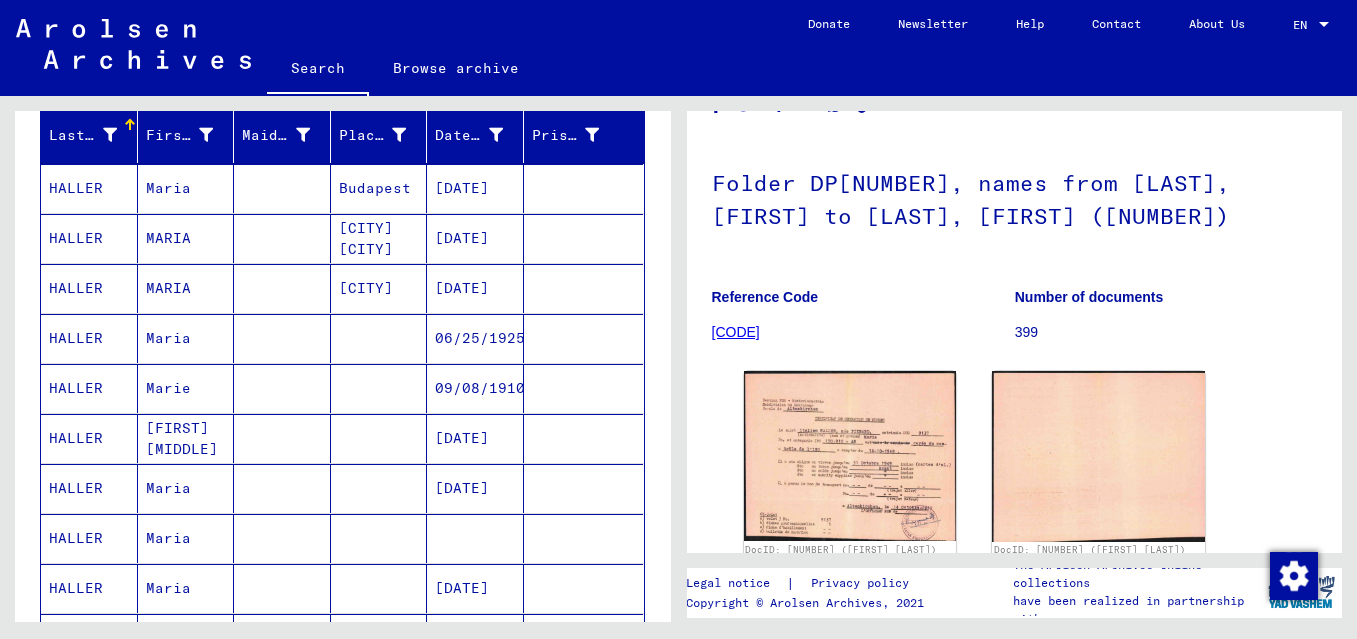 scroll, scrollTop: 196, scrollLeft: 0, axis: vertical 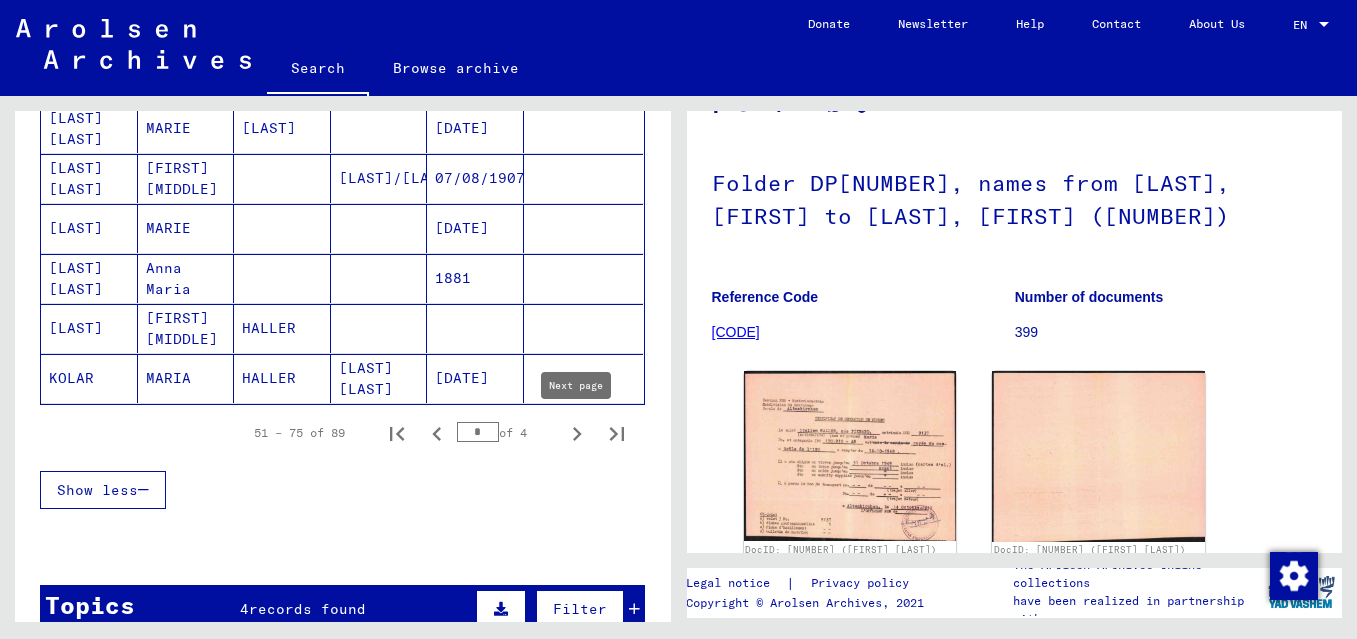 click 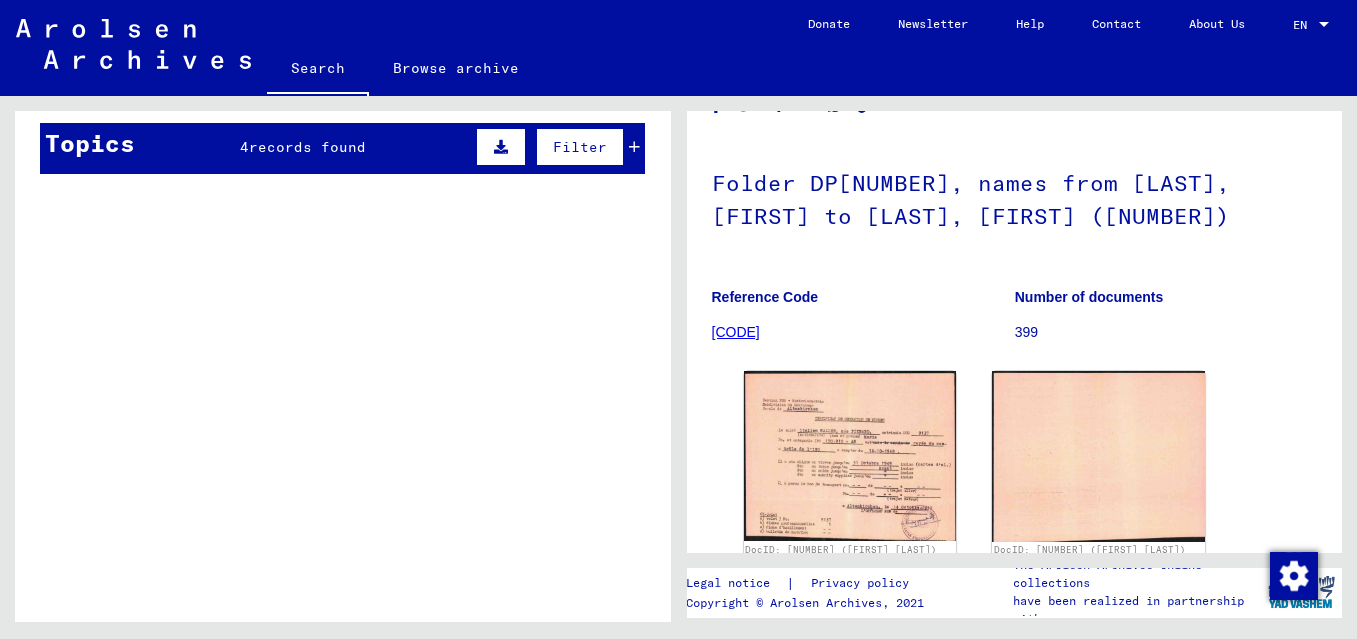 scroll, scrollTop: 1163, scrollLeft: 0, axis: vertical 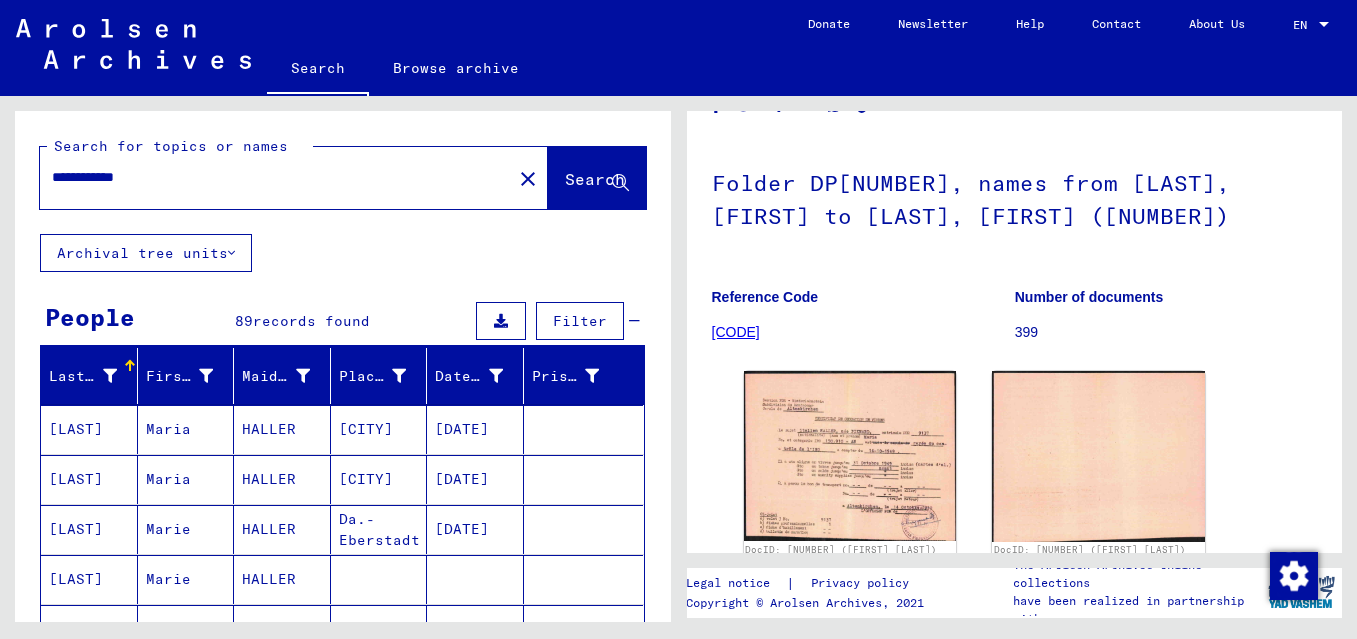 click on "**********" at bounding box center (276, 177) 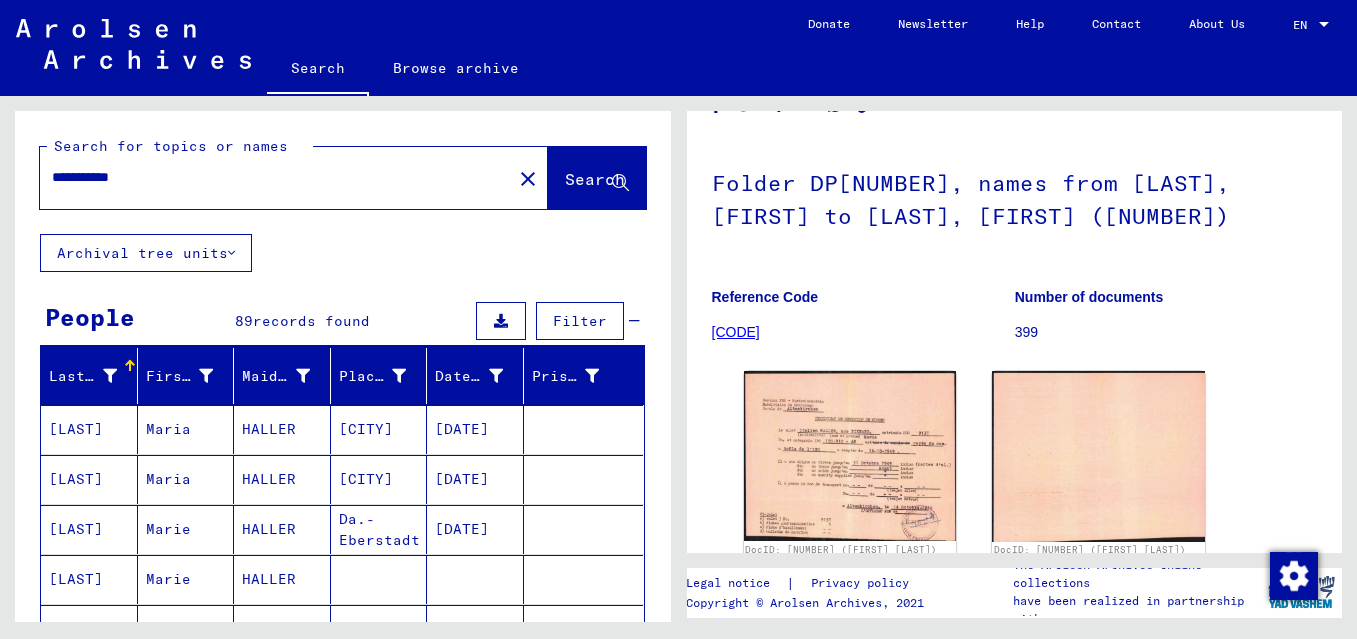 type on "**********" 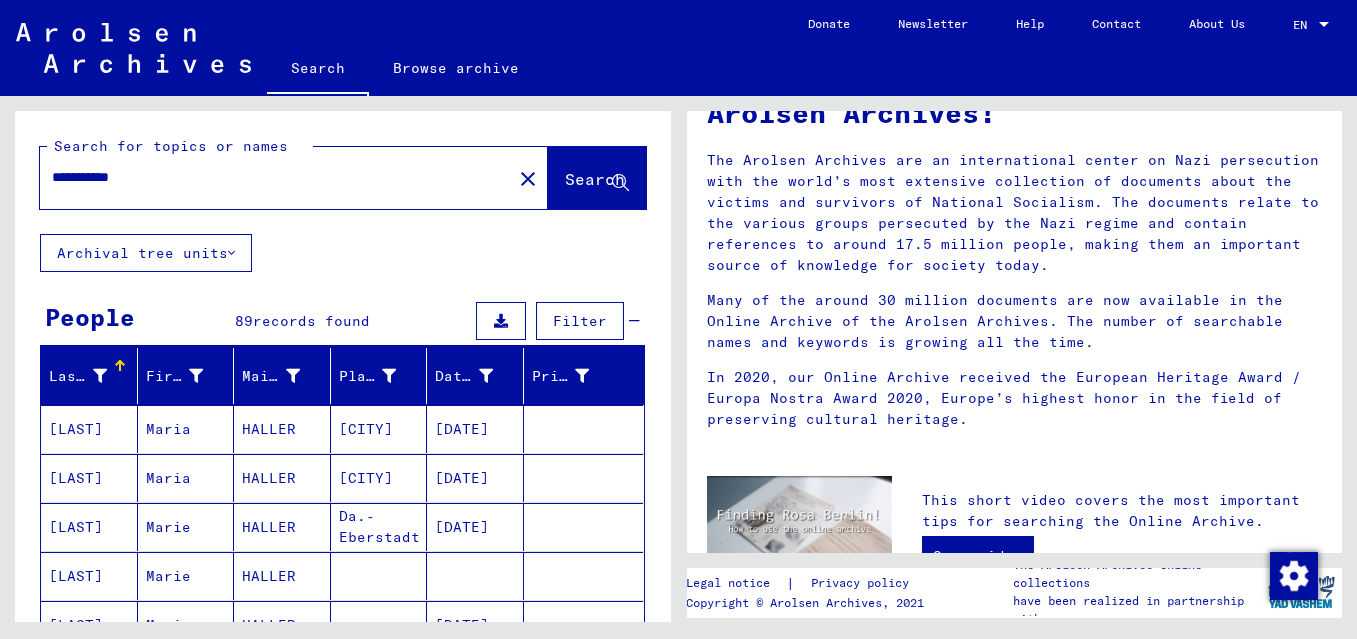 scroll, scrollTop: 0, scrollLeft: 0, axis: both 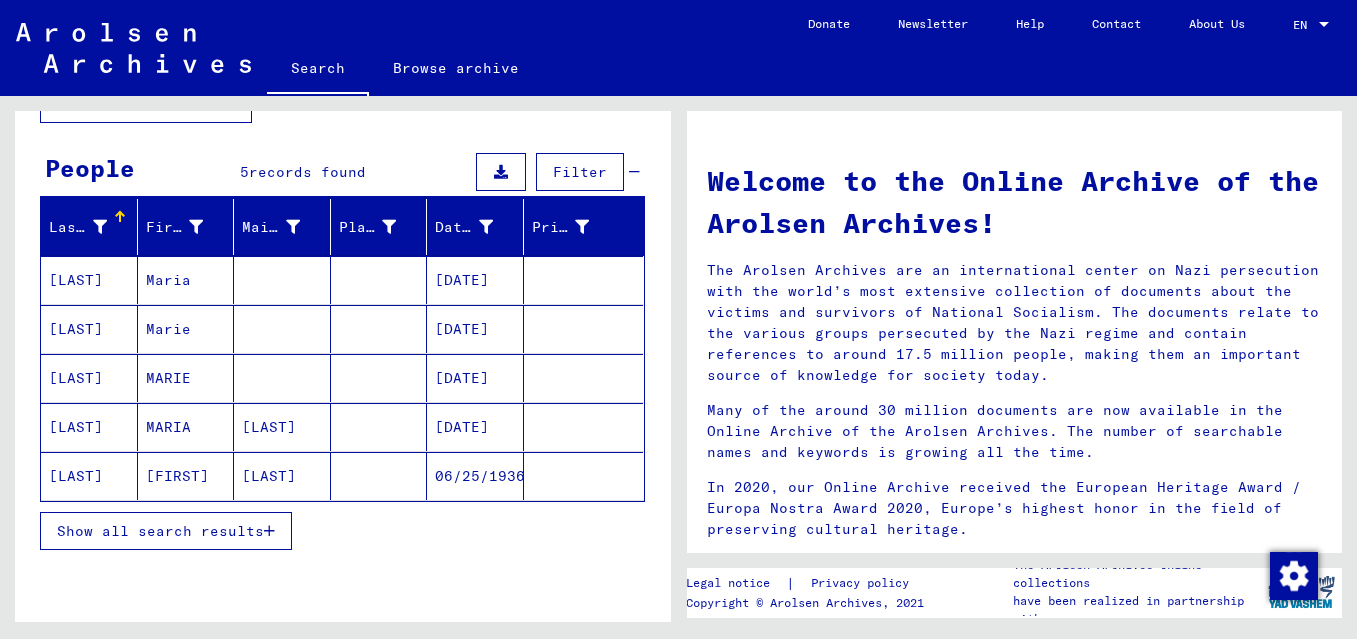 click on "Show all search results" at bounding box center [160, 531] 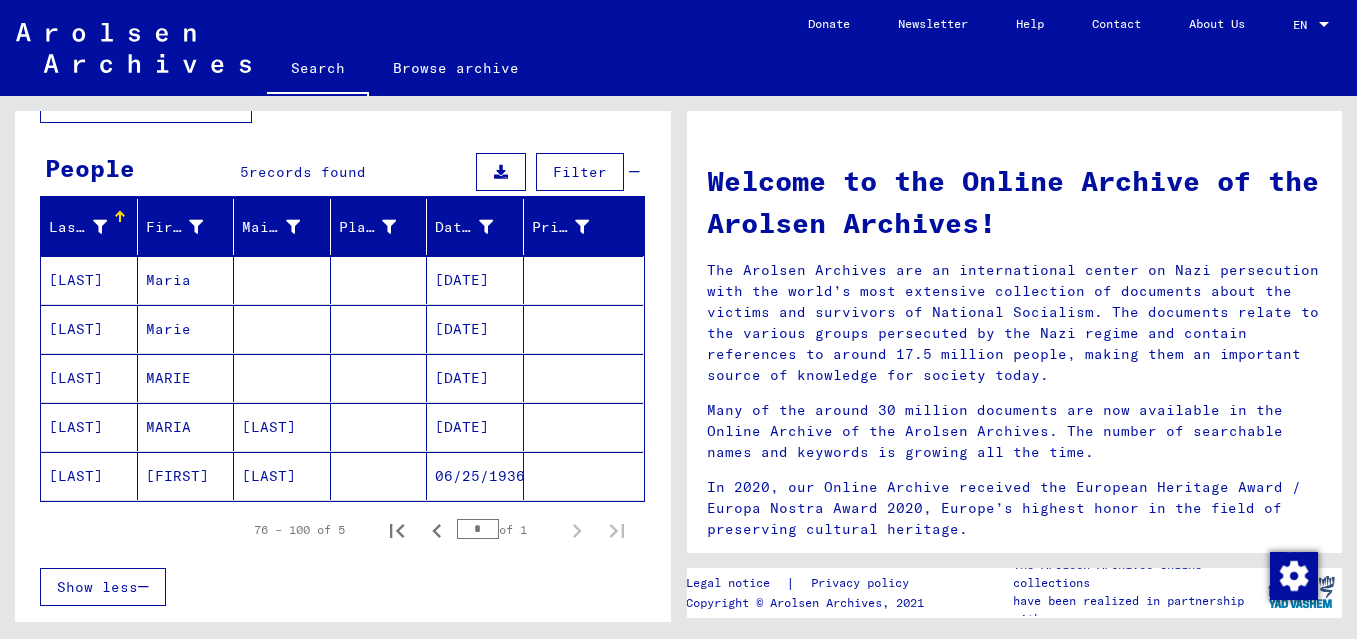 click at bounding box center (282, 378) 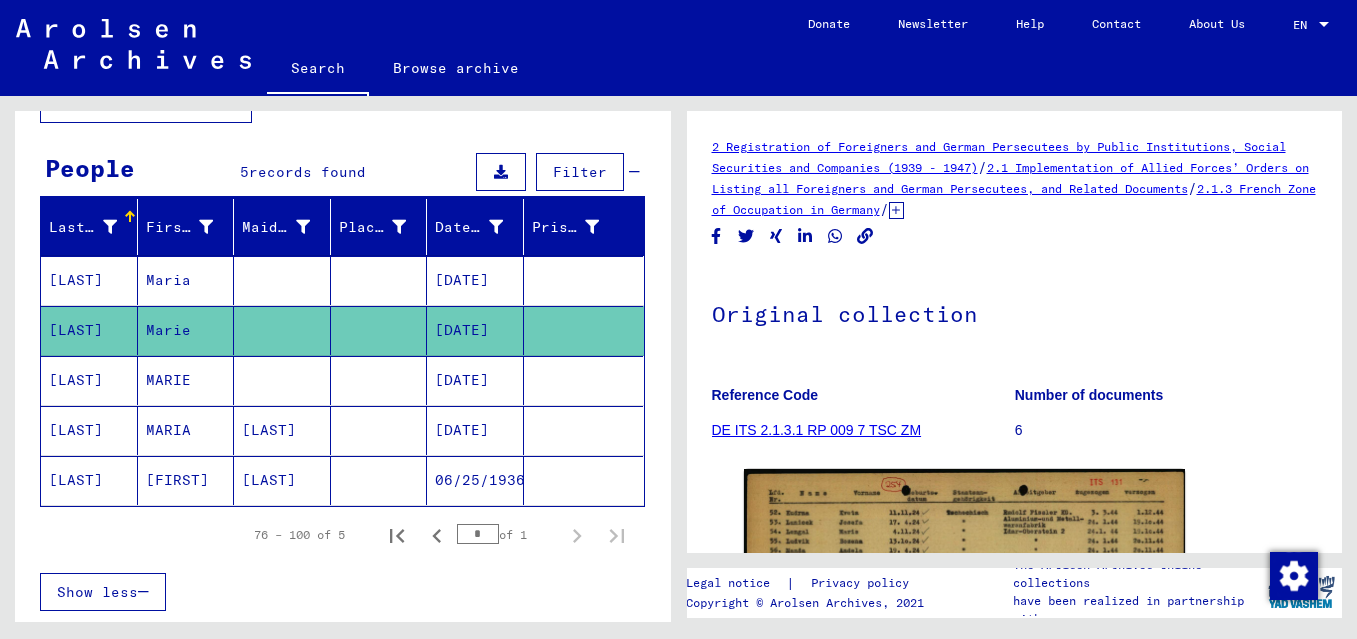 scroll, scrollTop: 0, scrollLeft: 0, axis: both 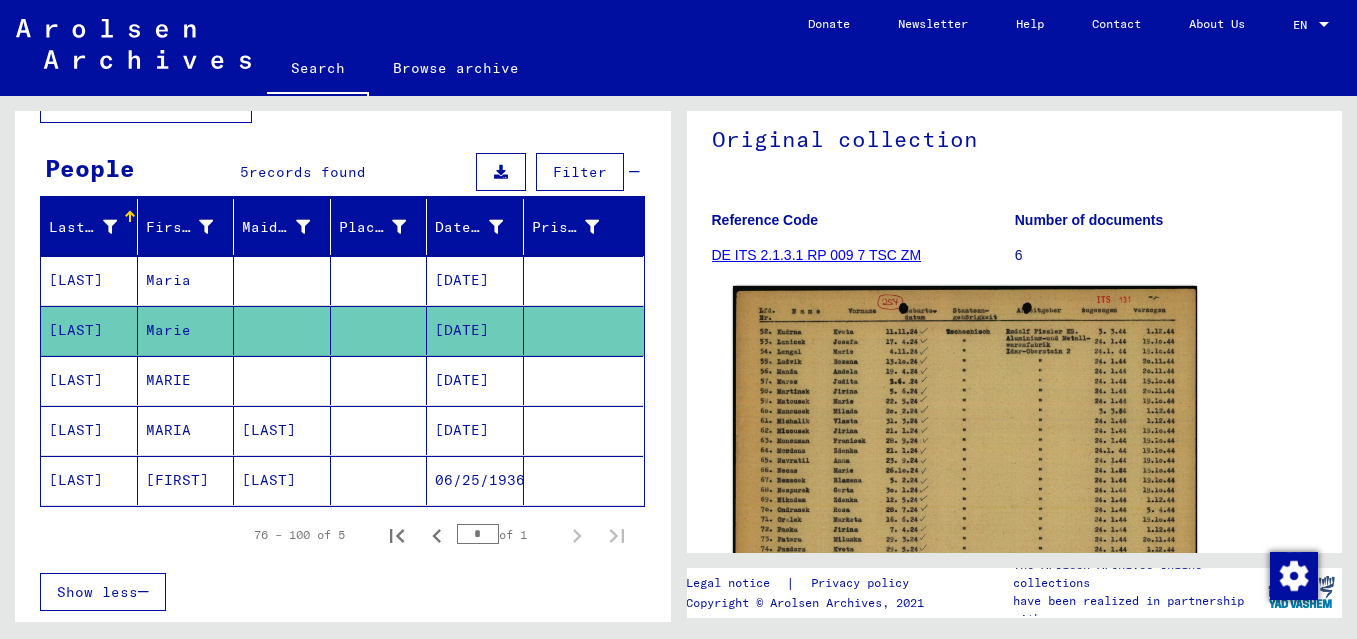 click 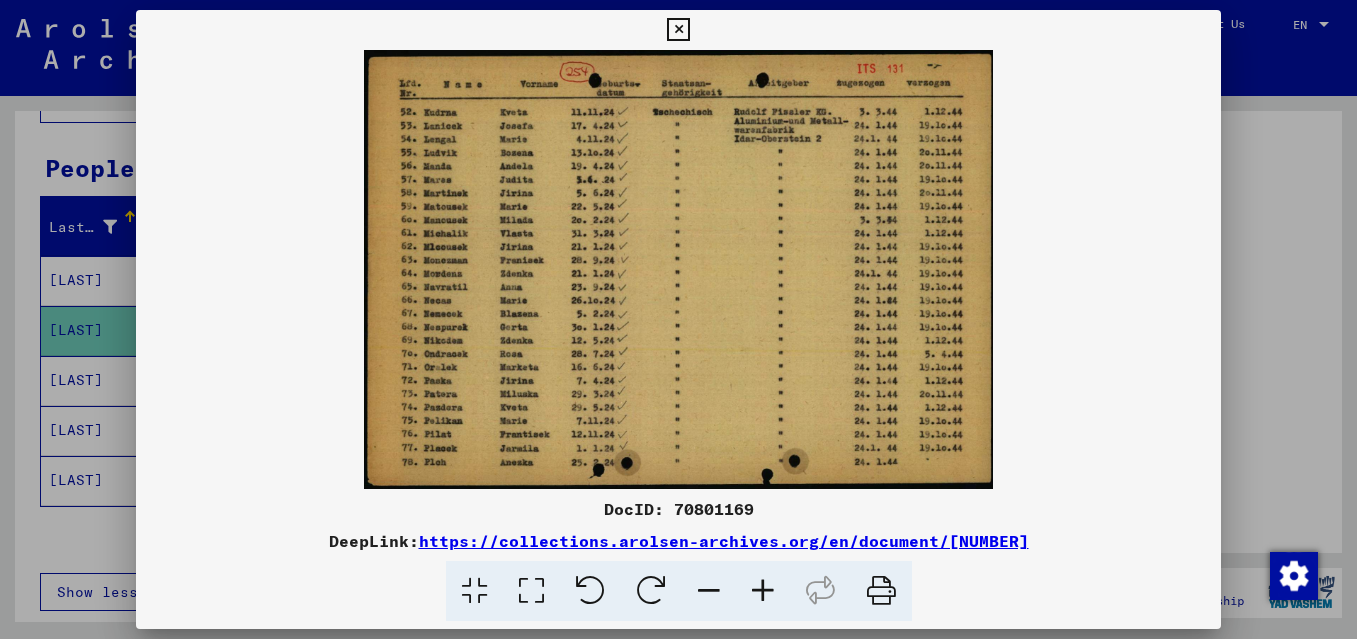 click at bounding box center [678, 30] 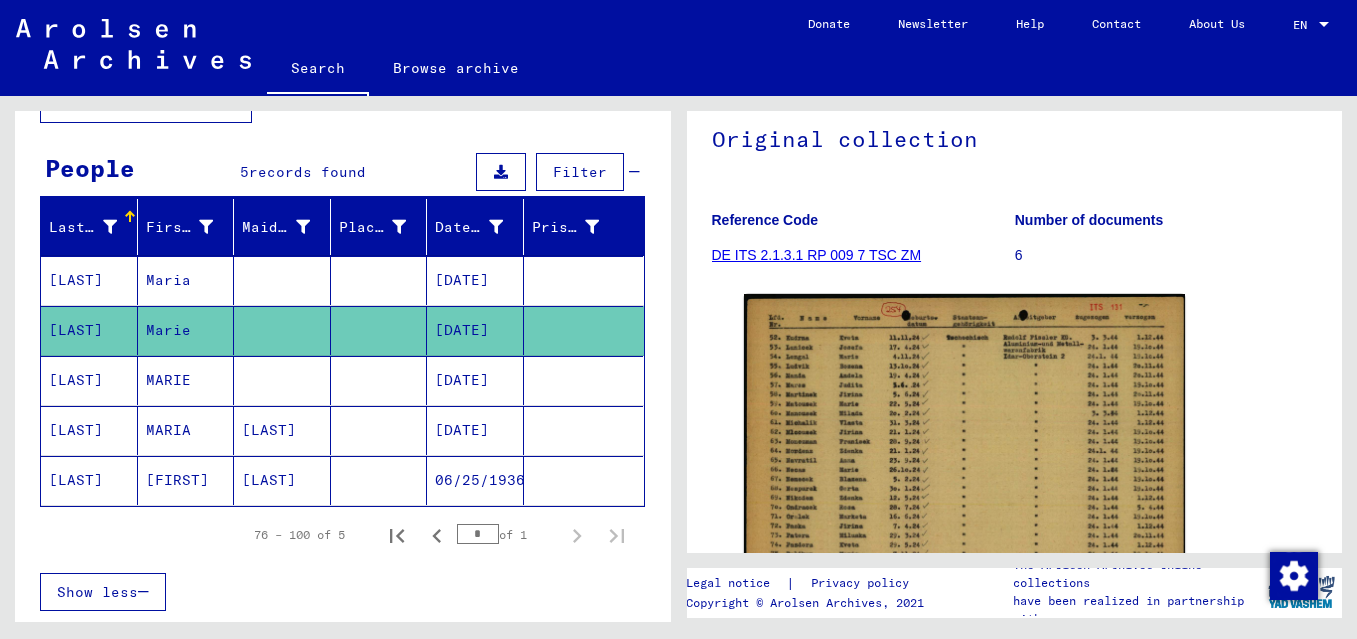 click at bounding box center (282, 430) 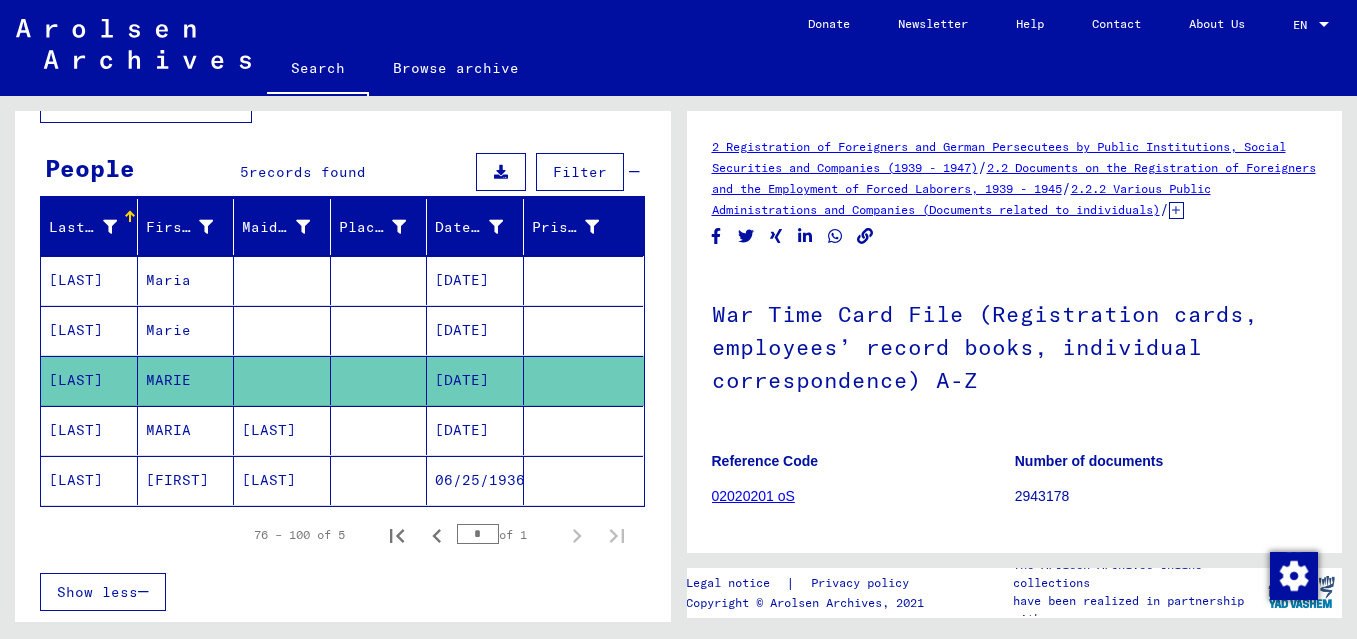 scroll, scrollTop: 0, scrollLeft: 0, axis: both 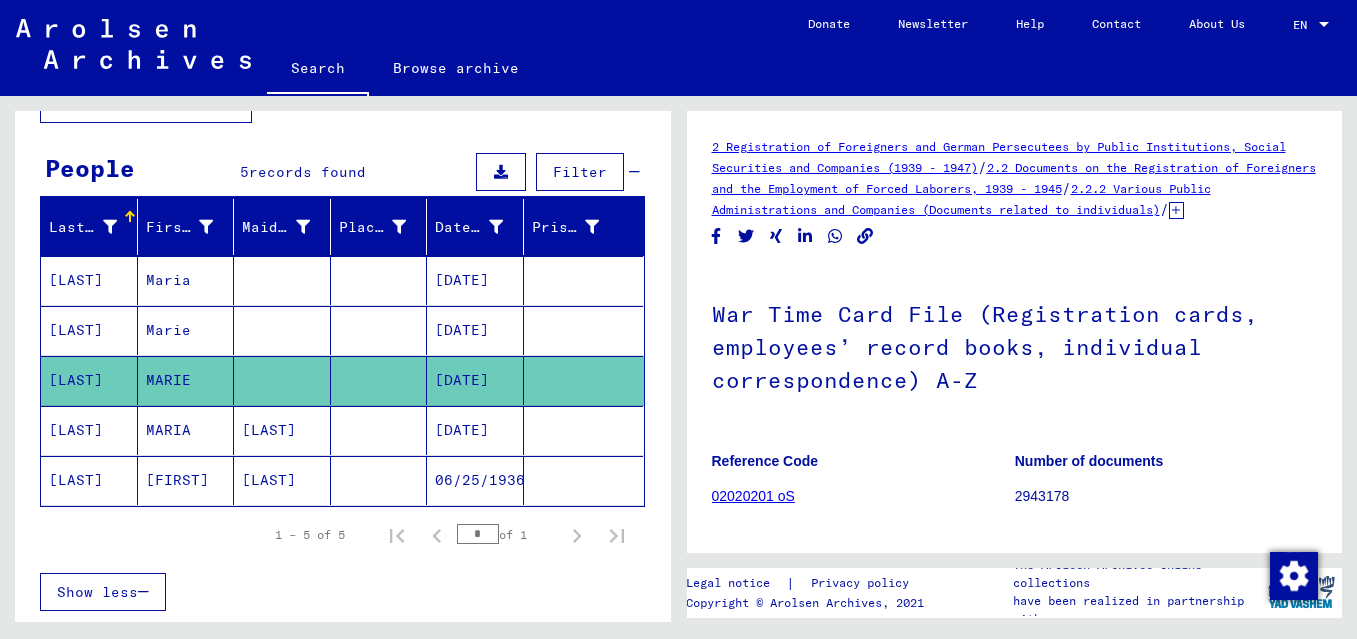 type on "*" 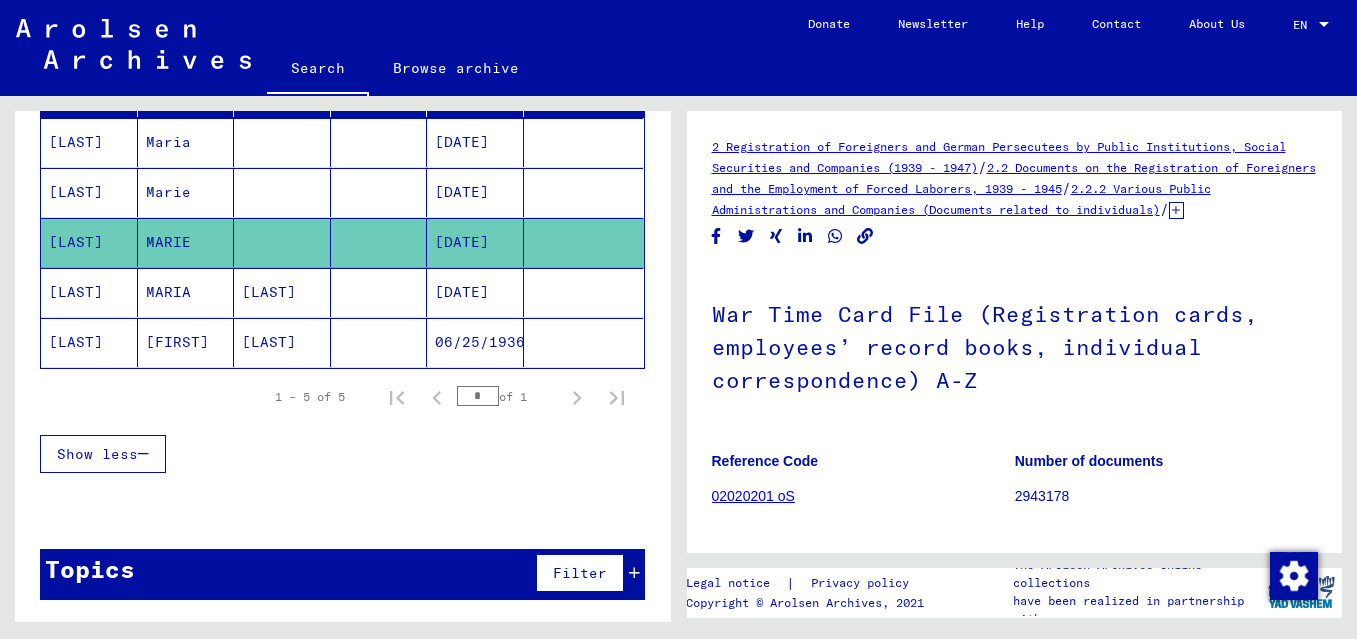scroll, scrollTop: 287, scrollLeft: 0, axis: vertical 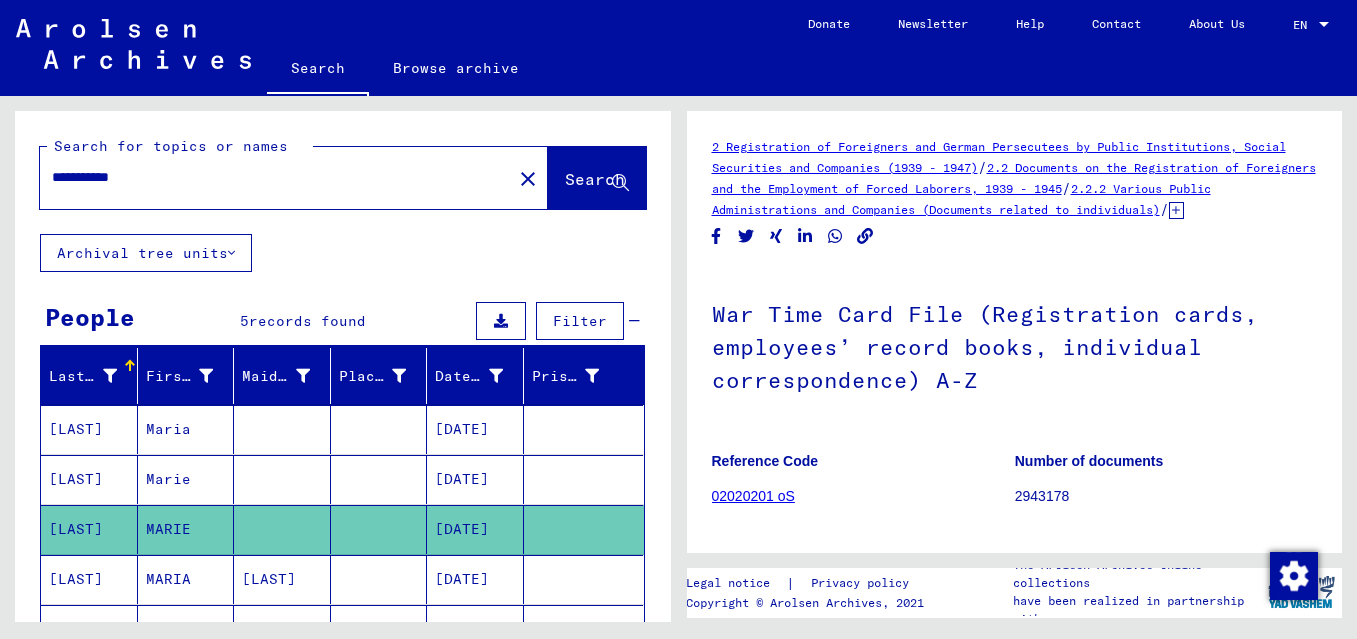 click on "**********" at bounding box center (276, 177) 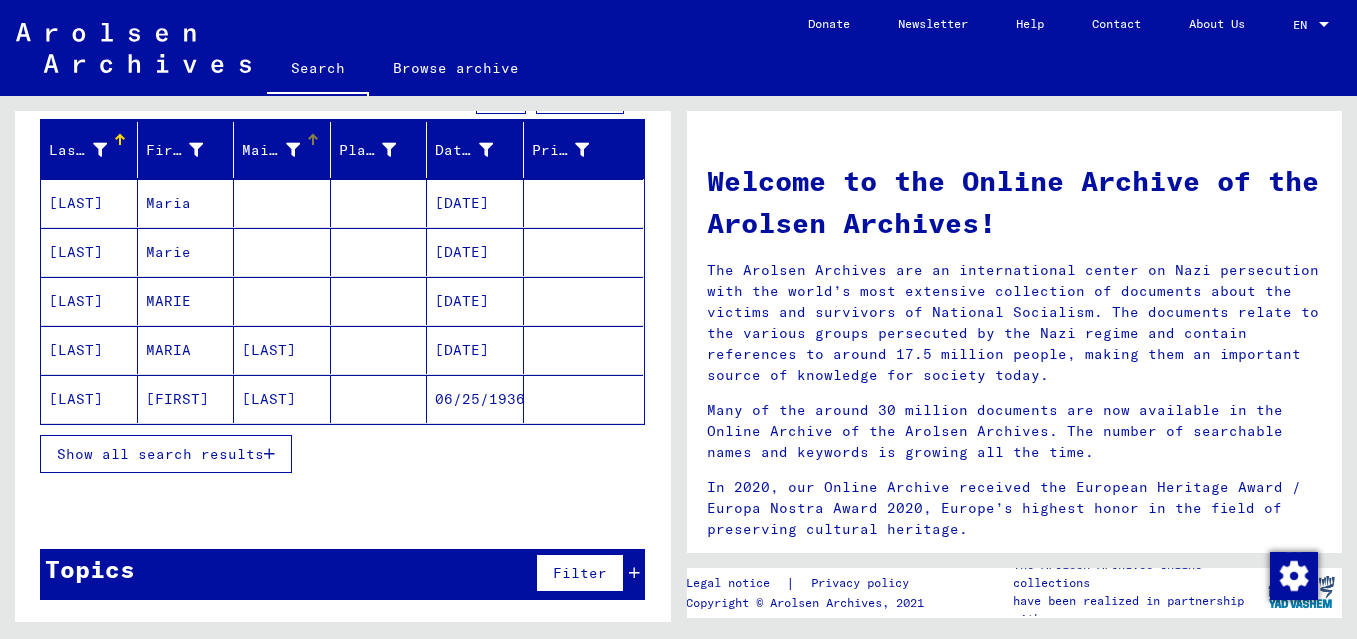 scroll, scrollTop: 226, scrollLeft: 0, axis: vertical 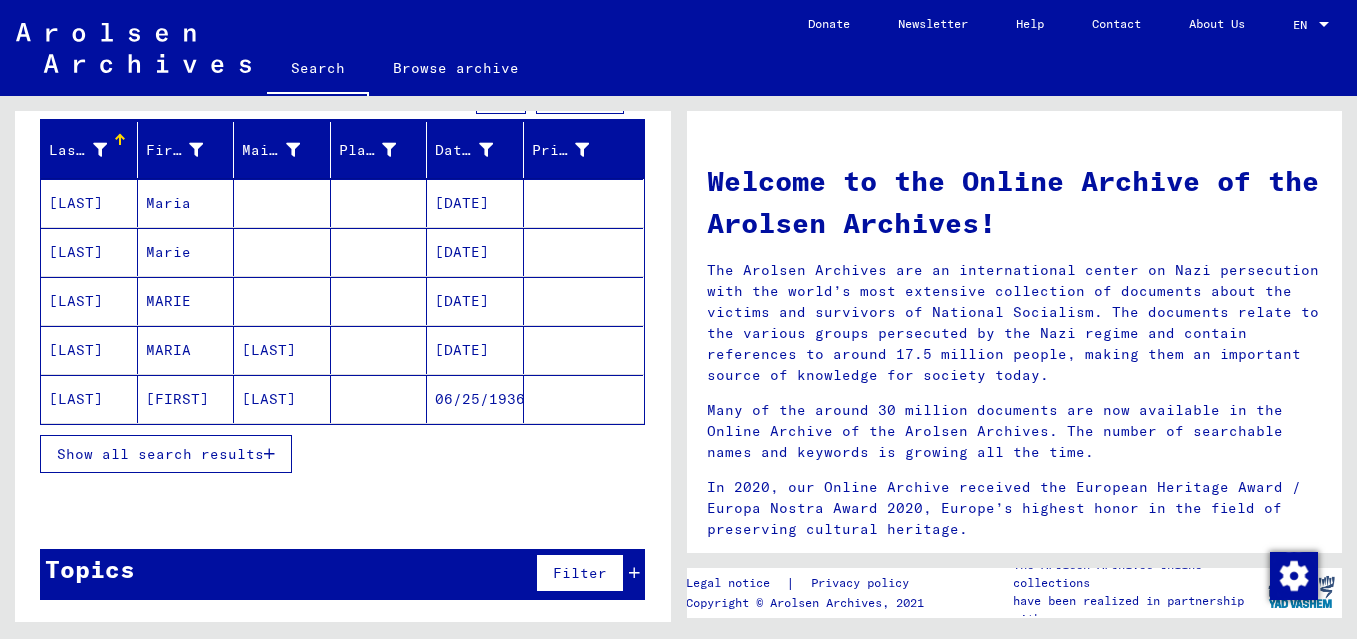 click on "Topics  Filter" at bounding box center [342, 574] 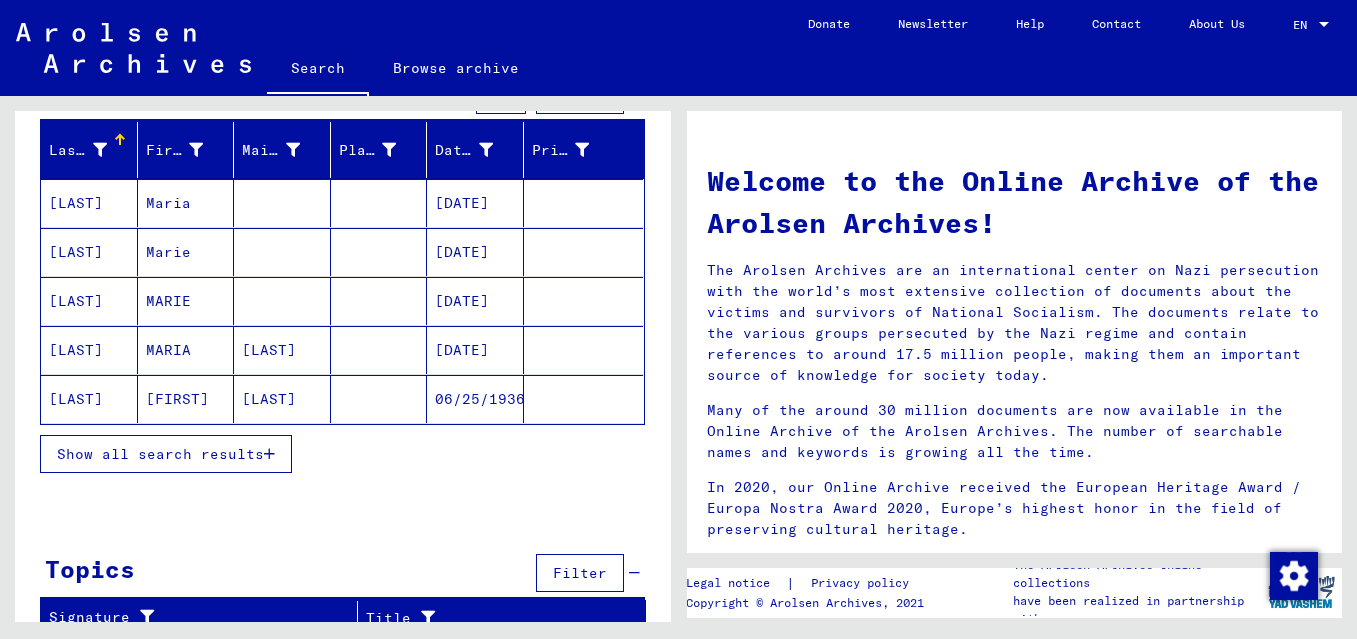 scroll, scrollTop: 242, scrollLeft: 0, axis: vertical 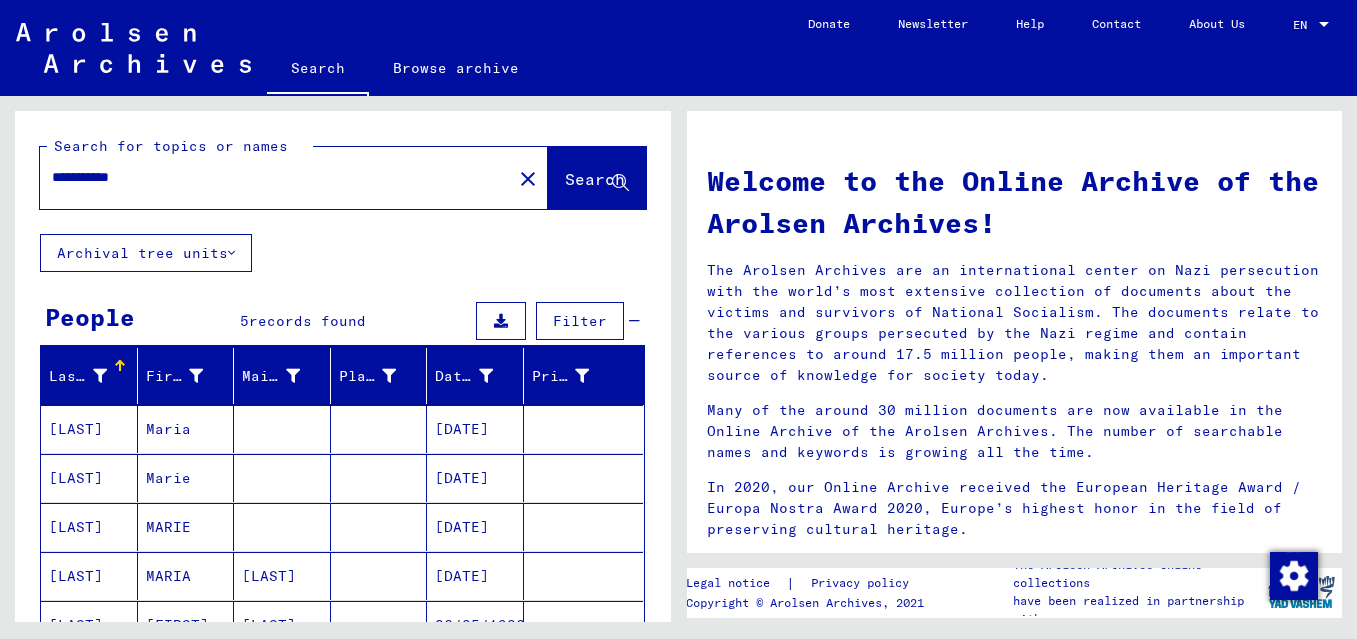 click on "**********" at bounding box center (270, 177) 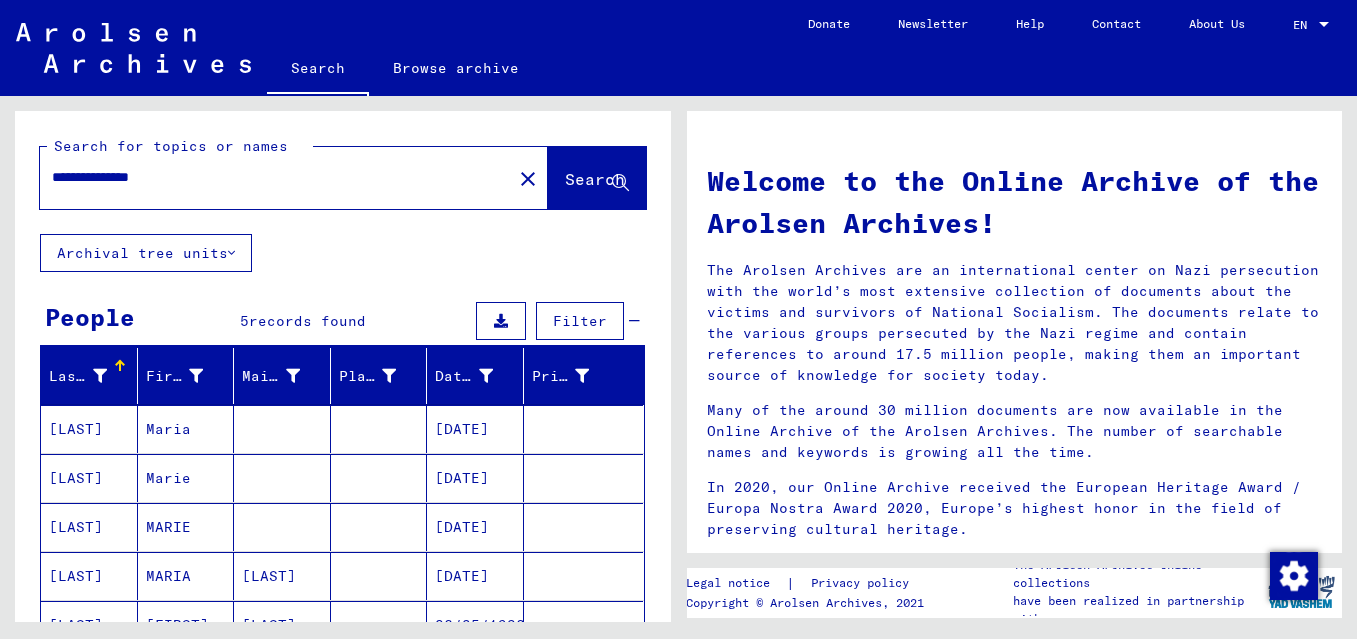 type on "**********" 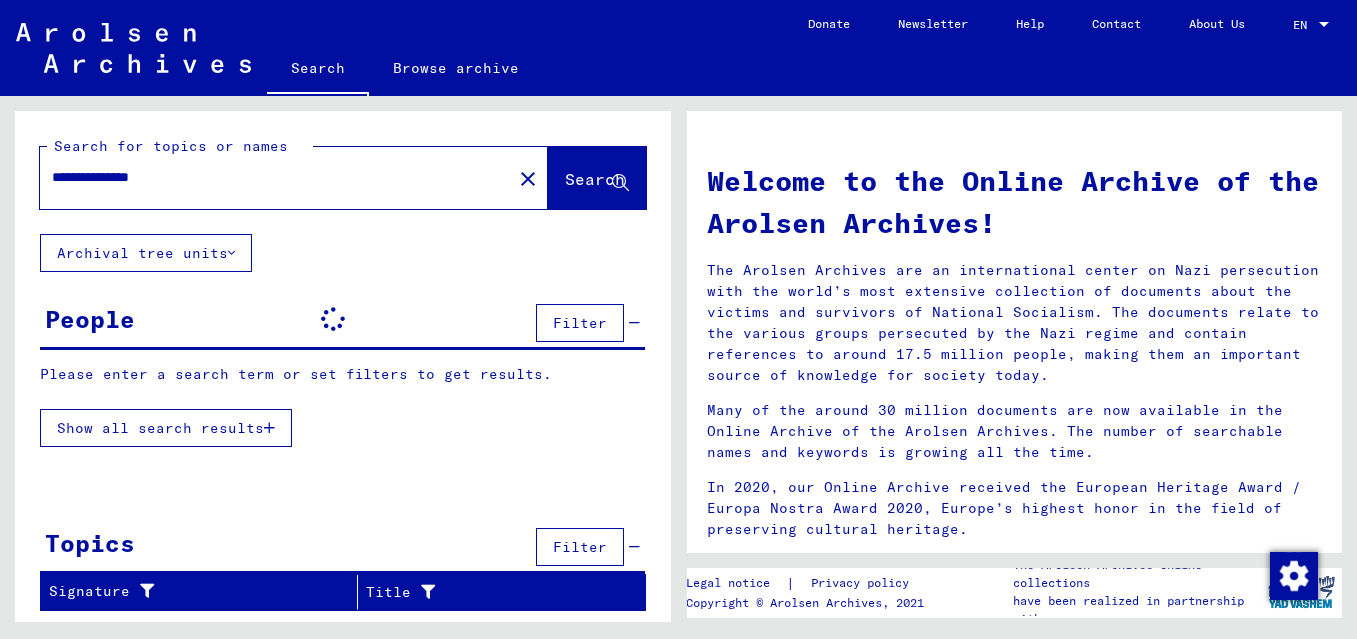 scroll, scrollTop: 0, scrollLeft: 0, axis: both 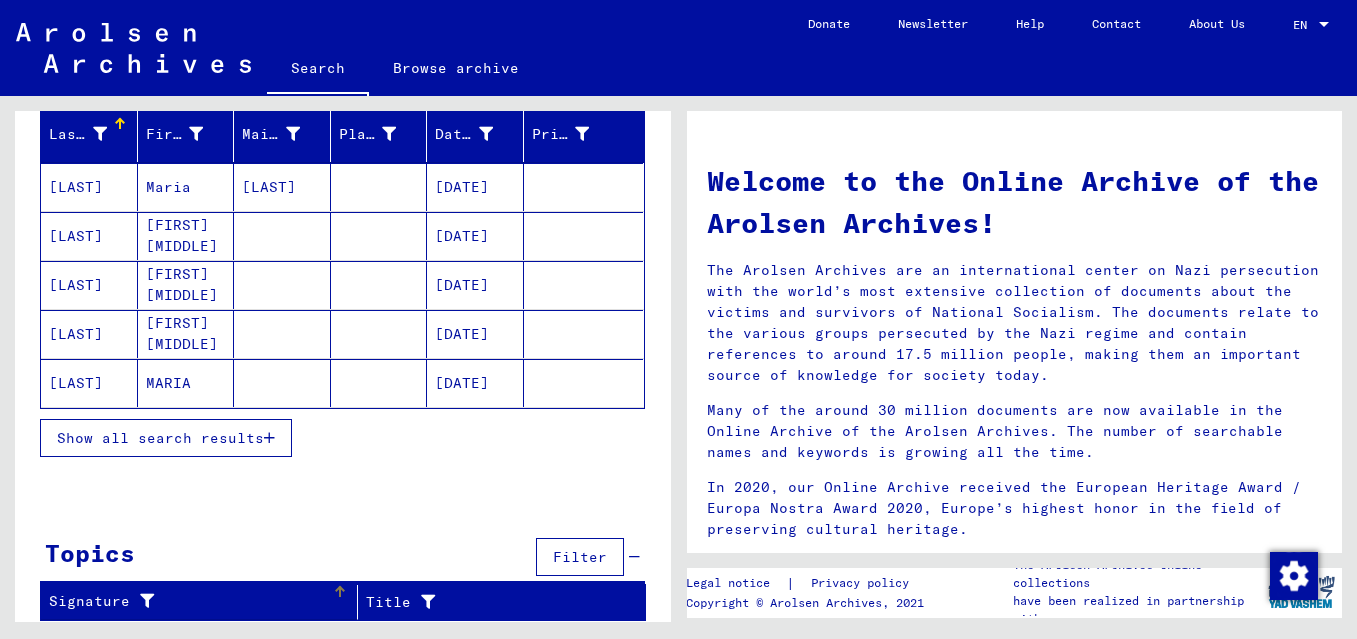click on "Signature" at bounding box center (203, 602) 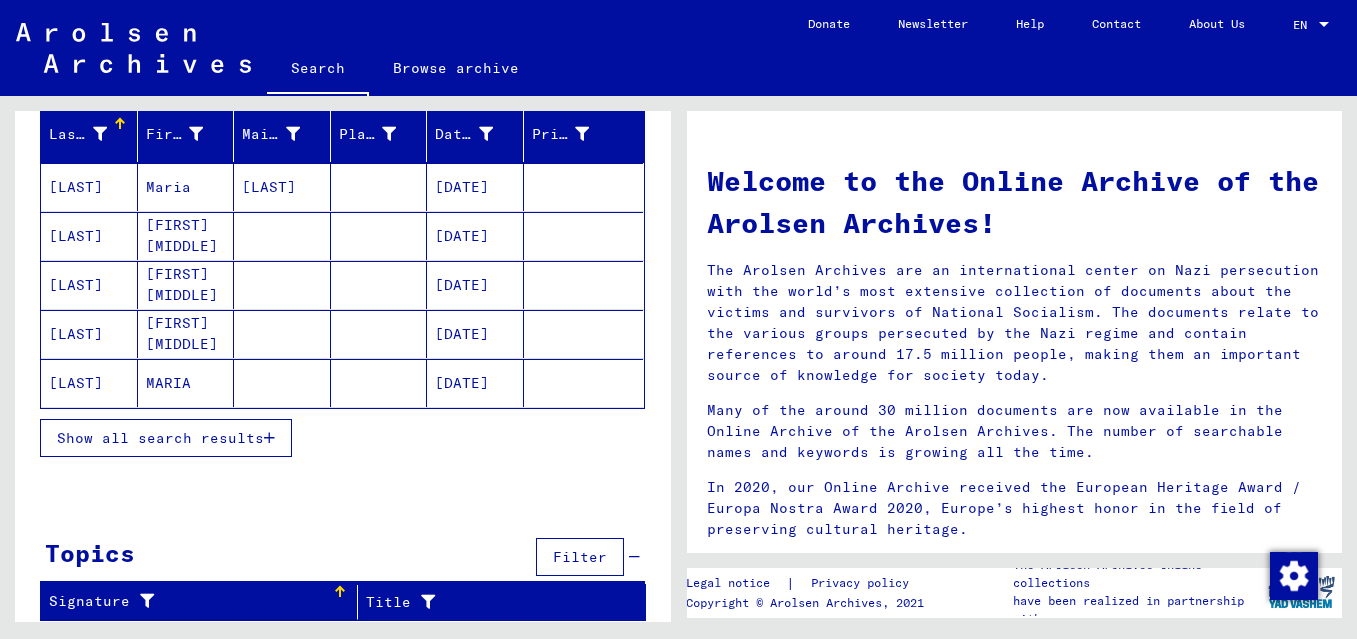 scroll, scrollTop: 0, scrollLeft: 0, axis: both 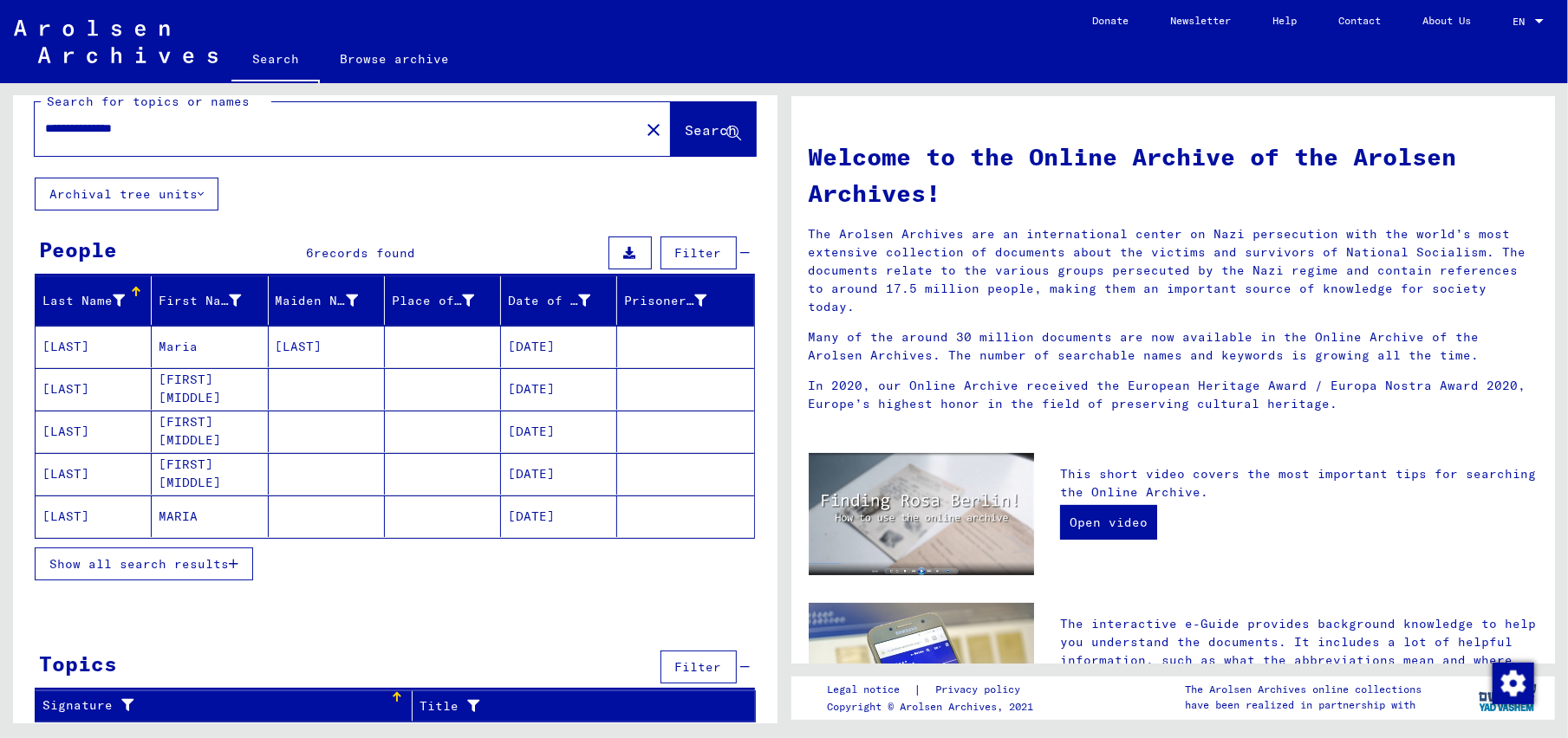 click on "MARIA" 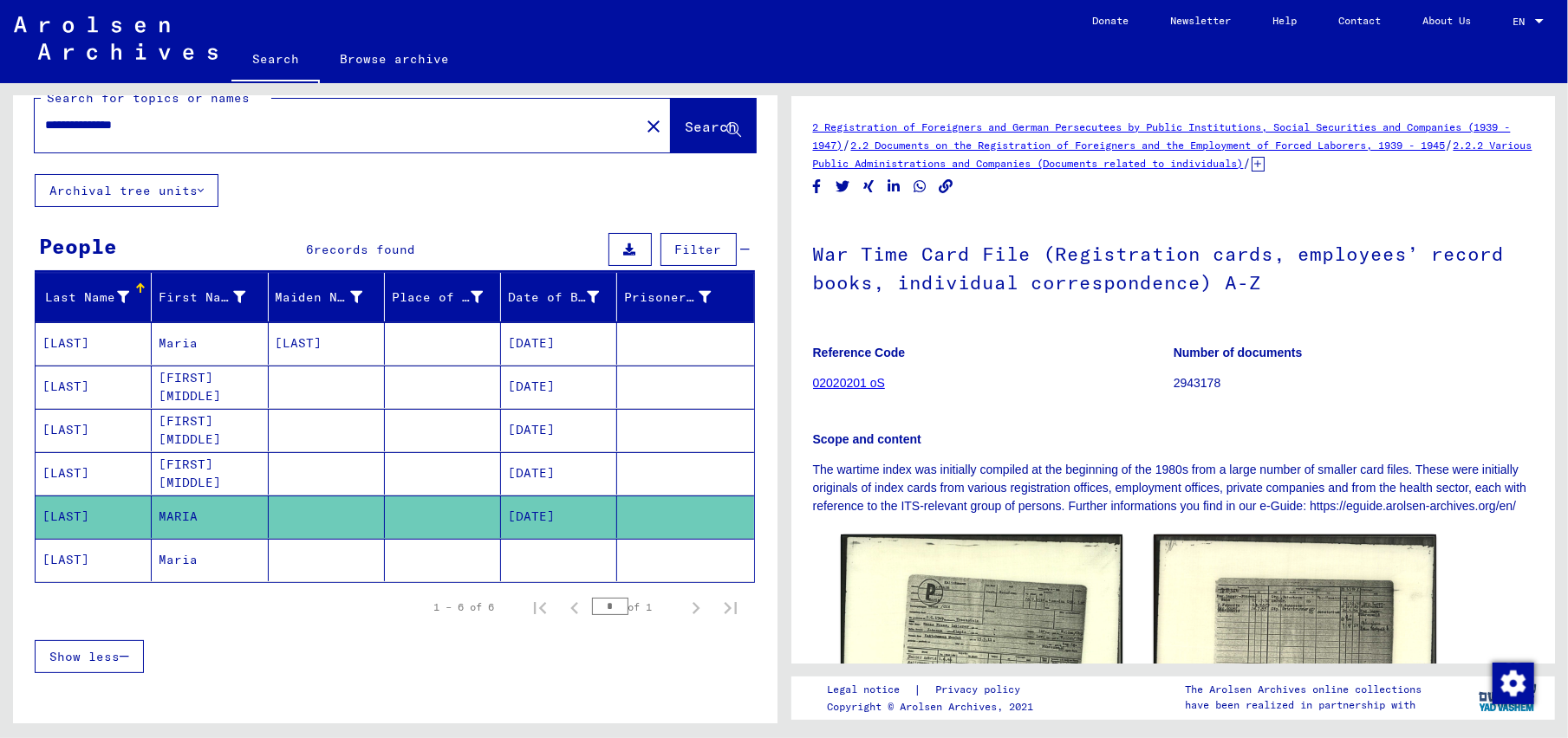 scroll, scrollTop: 0, scrollLeft: 0, axis: both 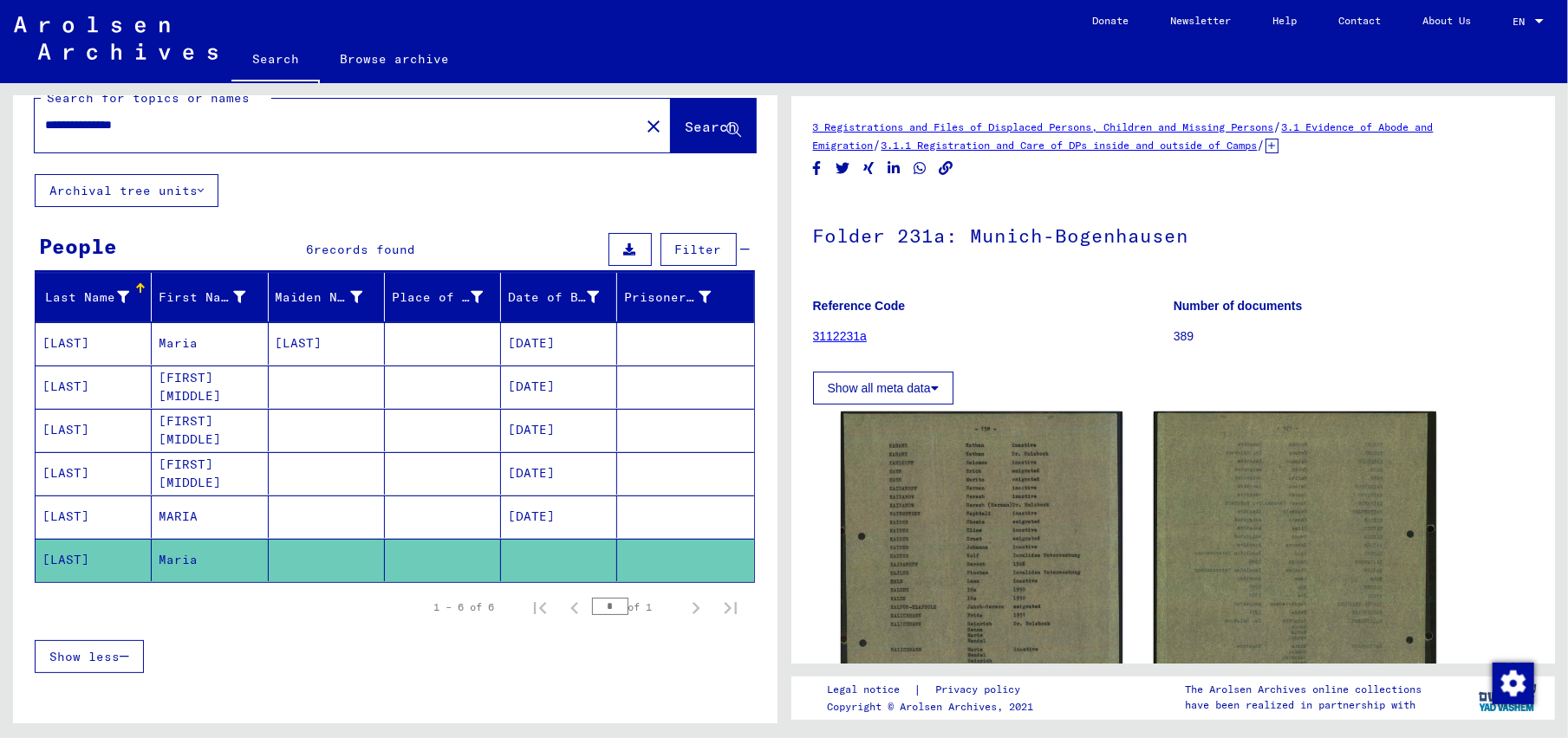 click on "Maria" 